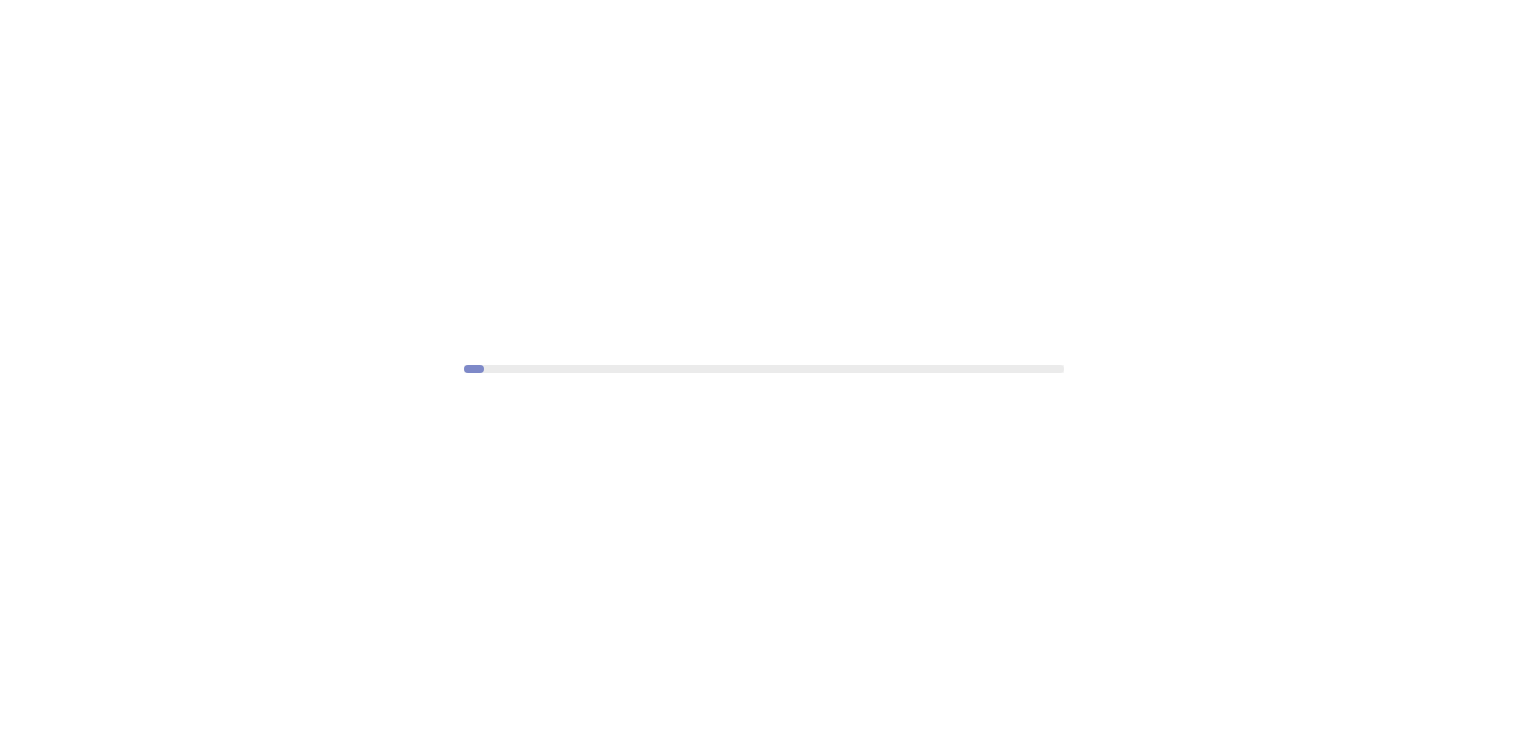 scroll, scrollTop: 0, scrollLeft: 0, axis: both 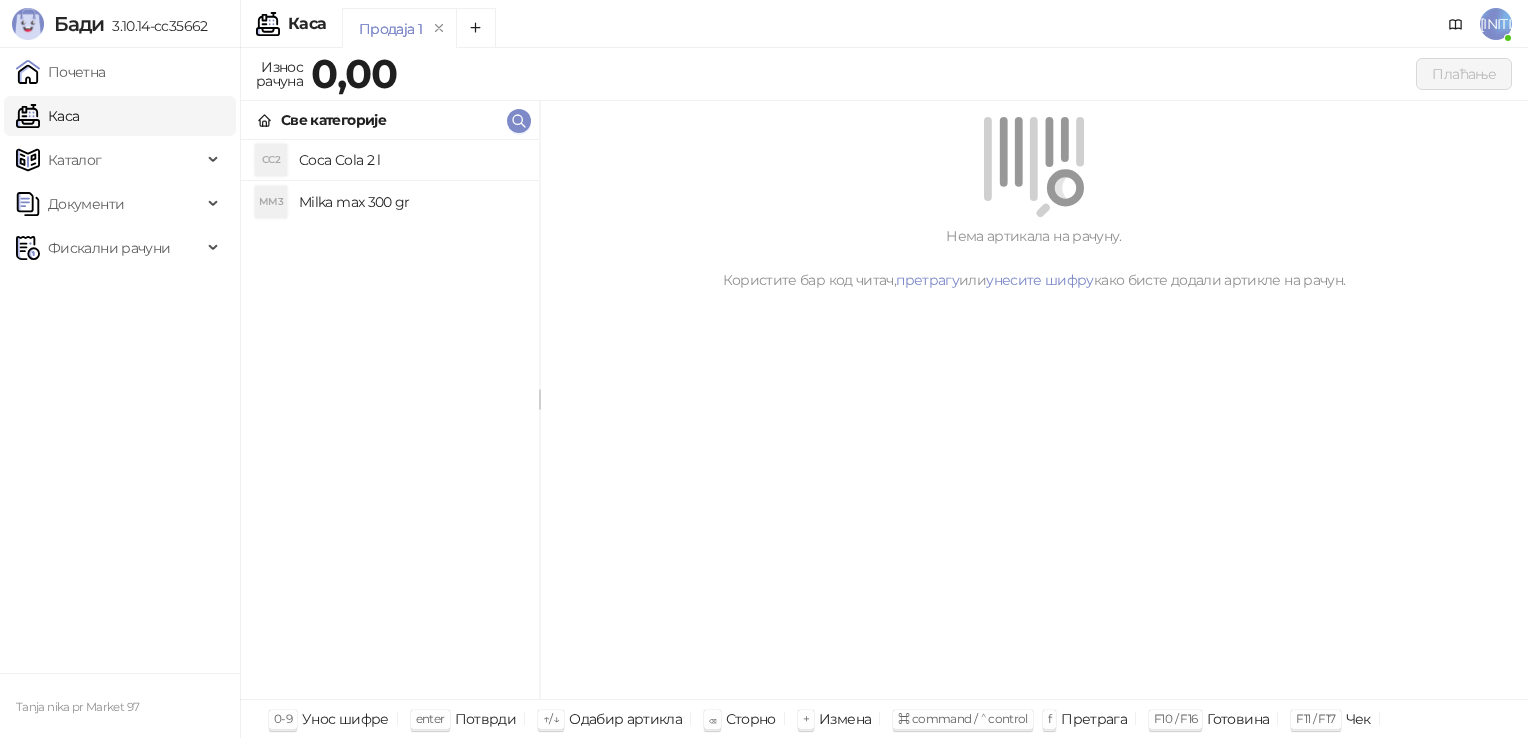 click on "Milka max 300 gr" at bounding box center (411, 202) 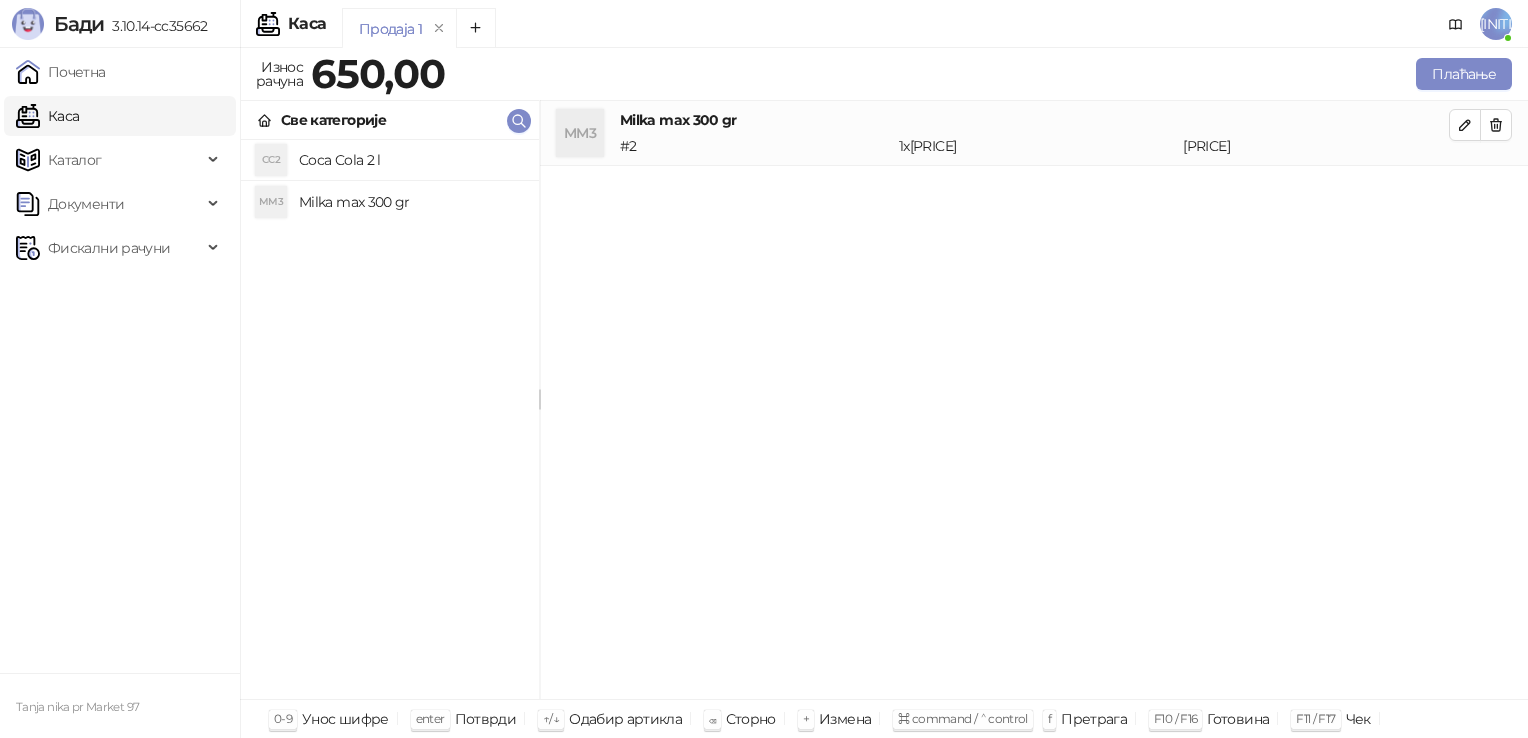 click on "Coca Cola 2 l" at bounding box center [411, 160] 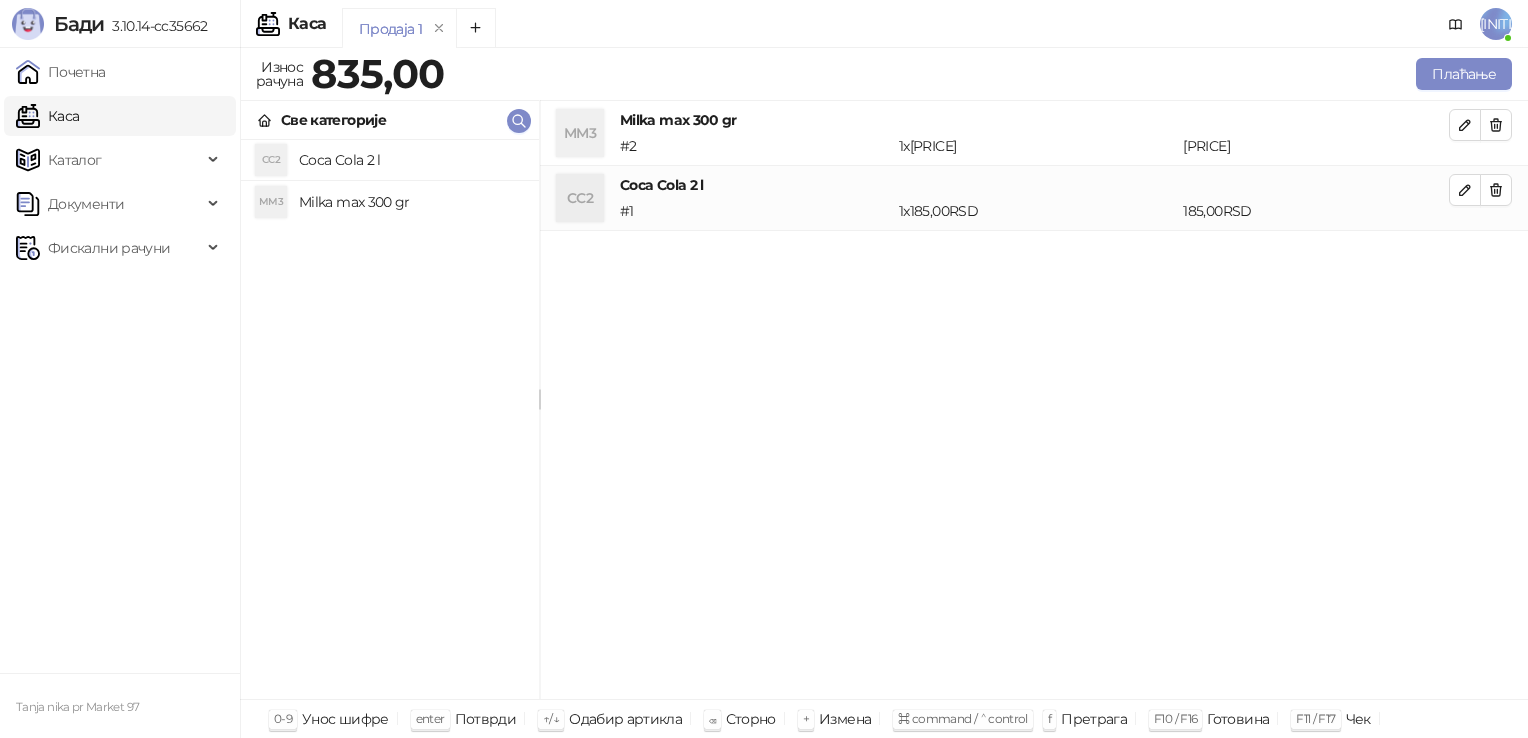 click on "Milka max 300 gr" at bounding box center (411, 202) 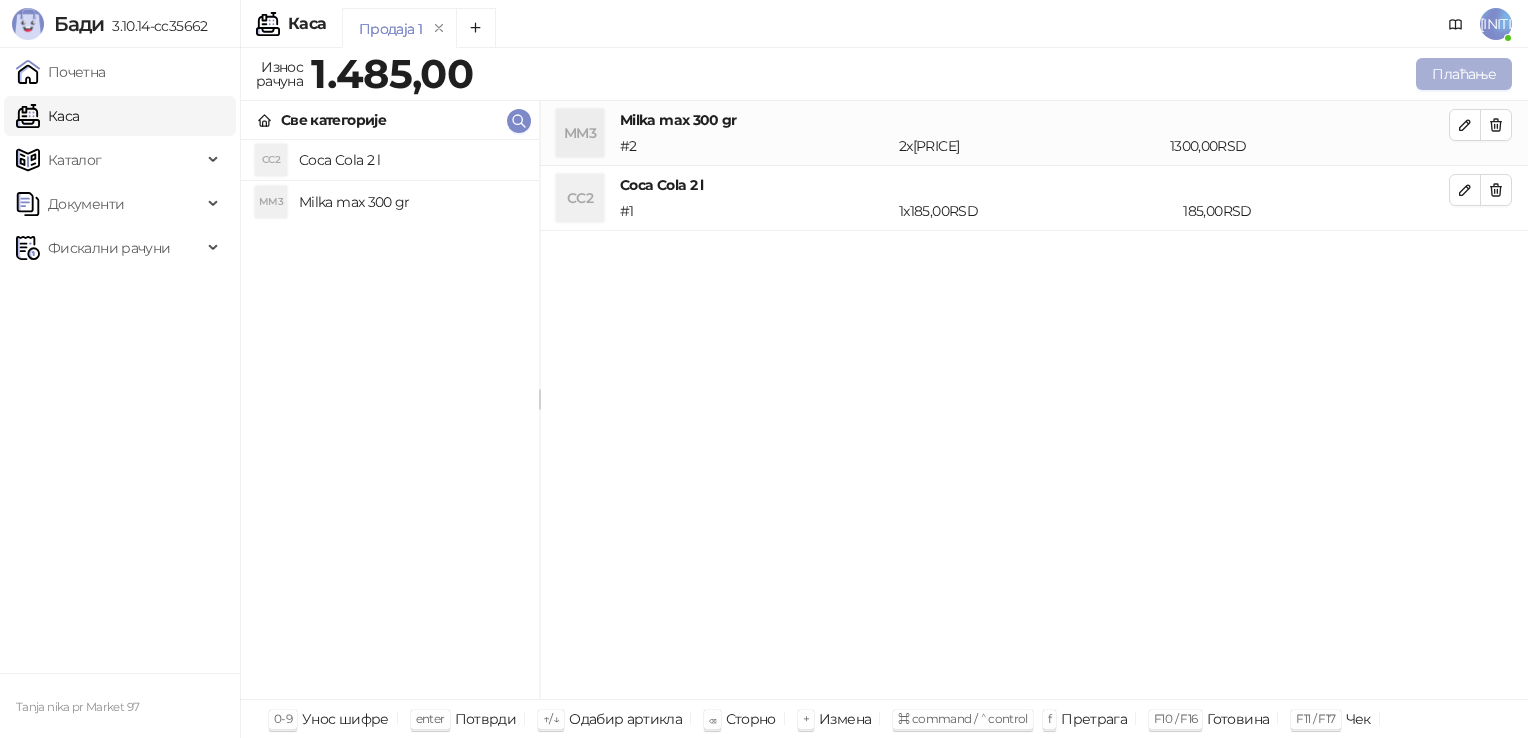 click on "Плаћање" at bounding box center (1464, 74) 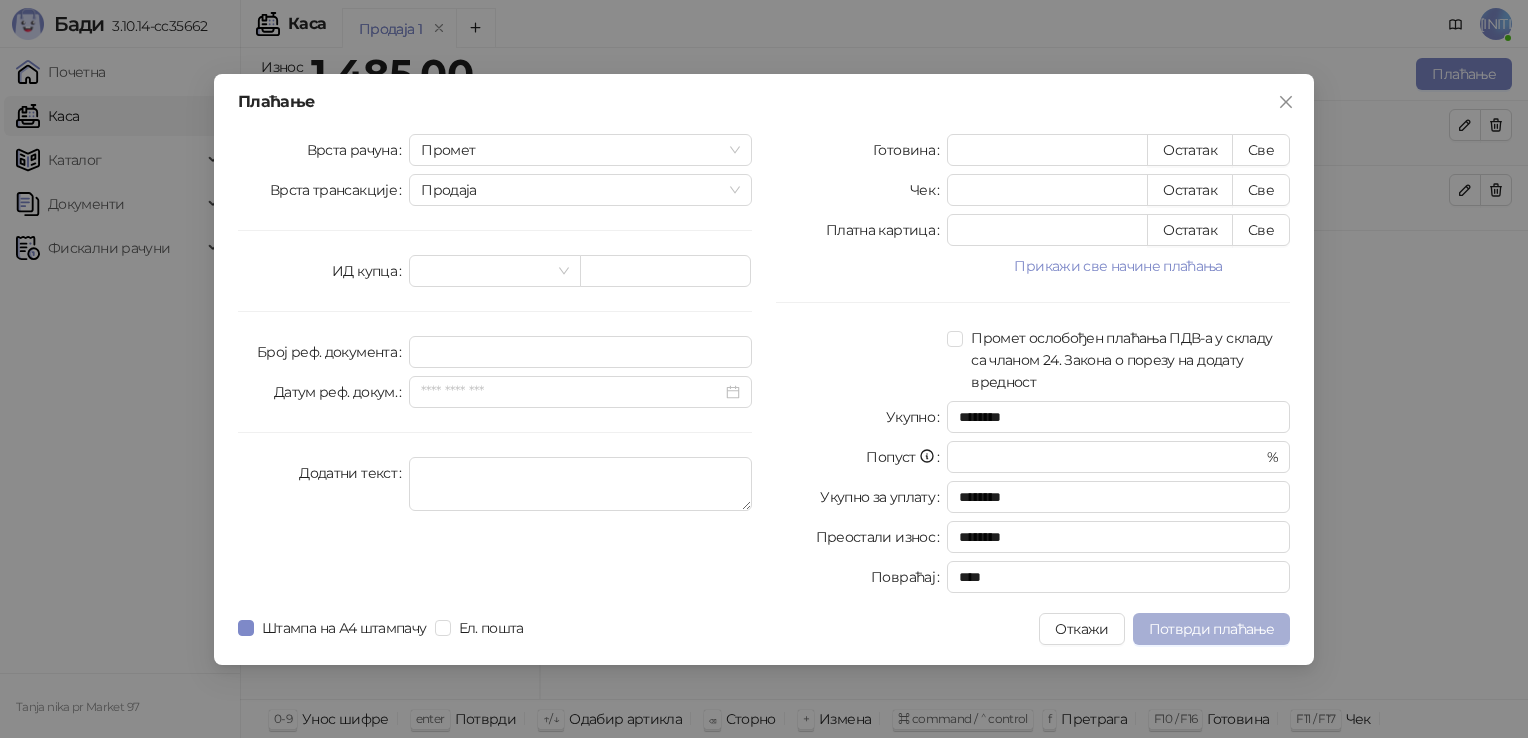 click on "Потврди плаћање" at bounding box center (1211, 629) 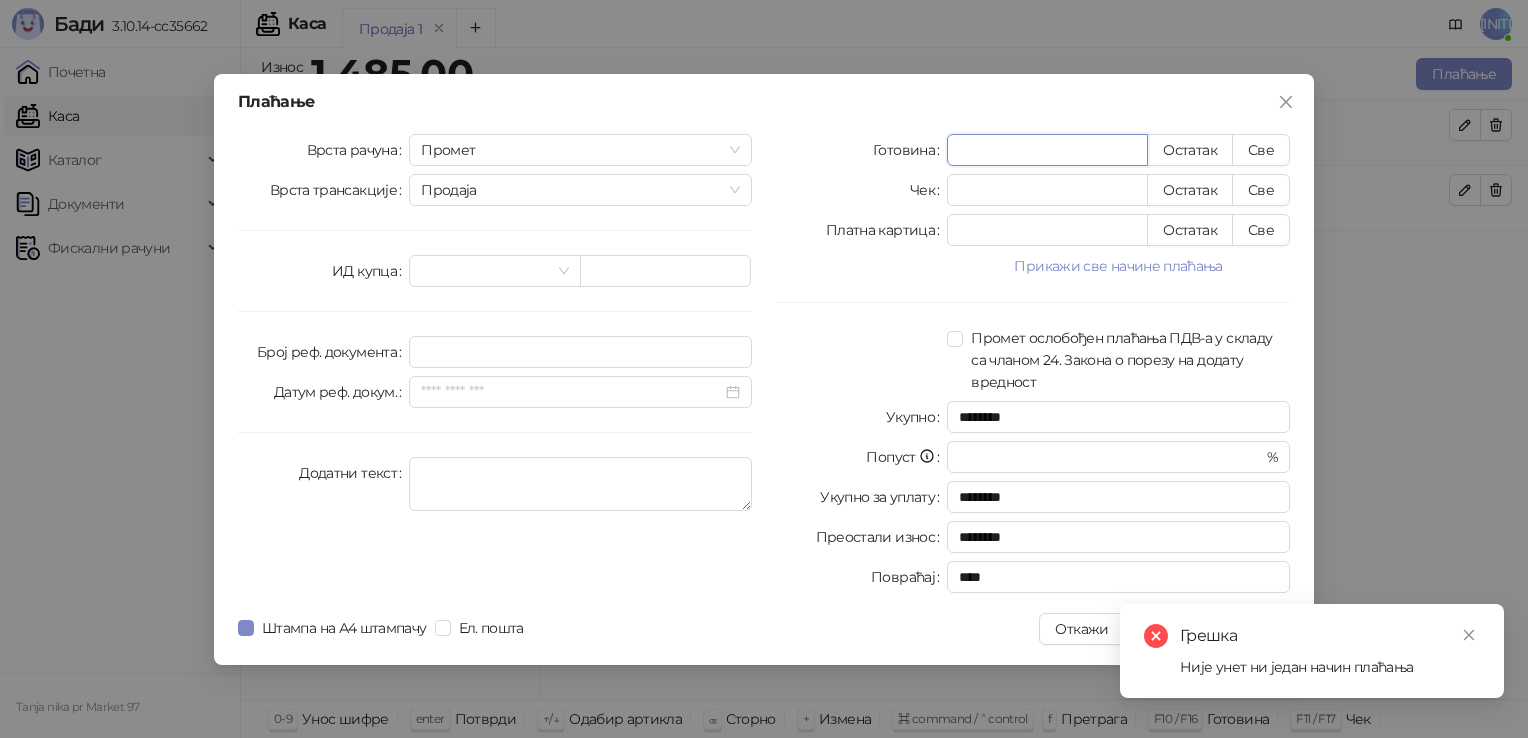 click on "*" at bounding box center (1047, 150) 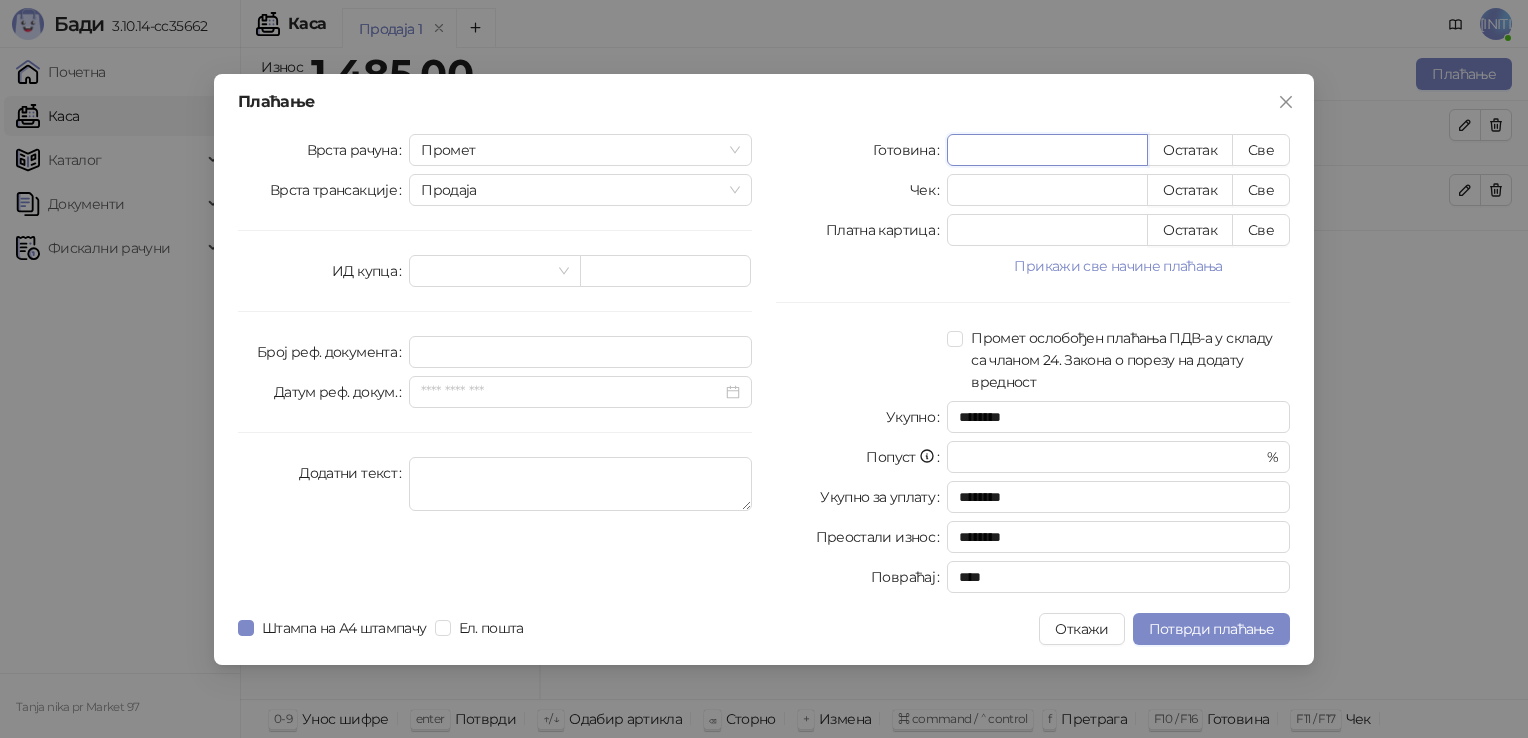 type on "**" 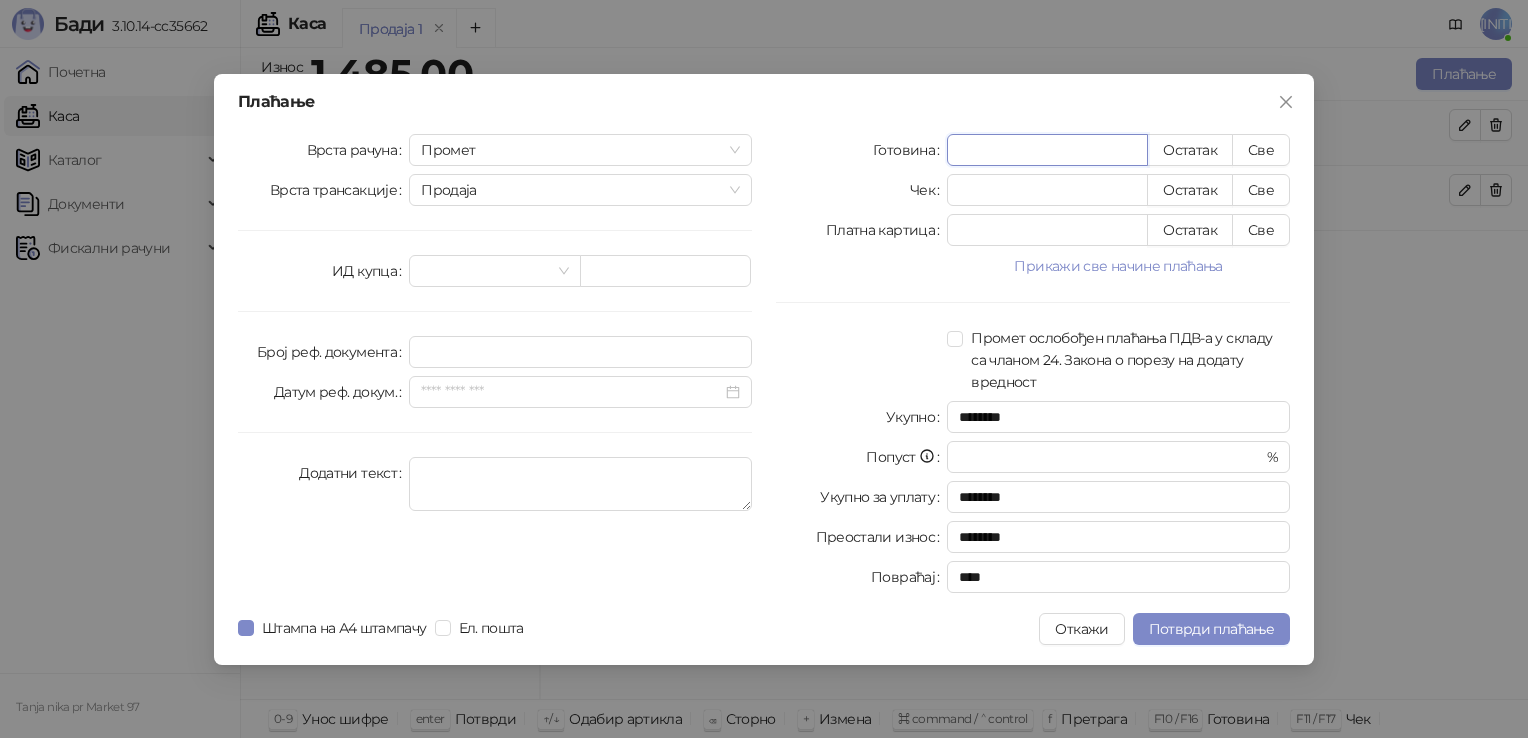 type on "*" 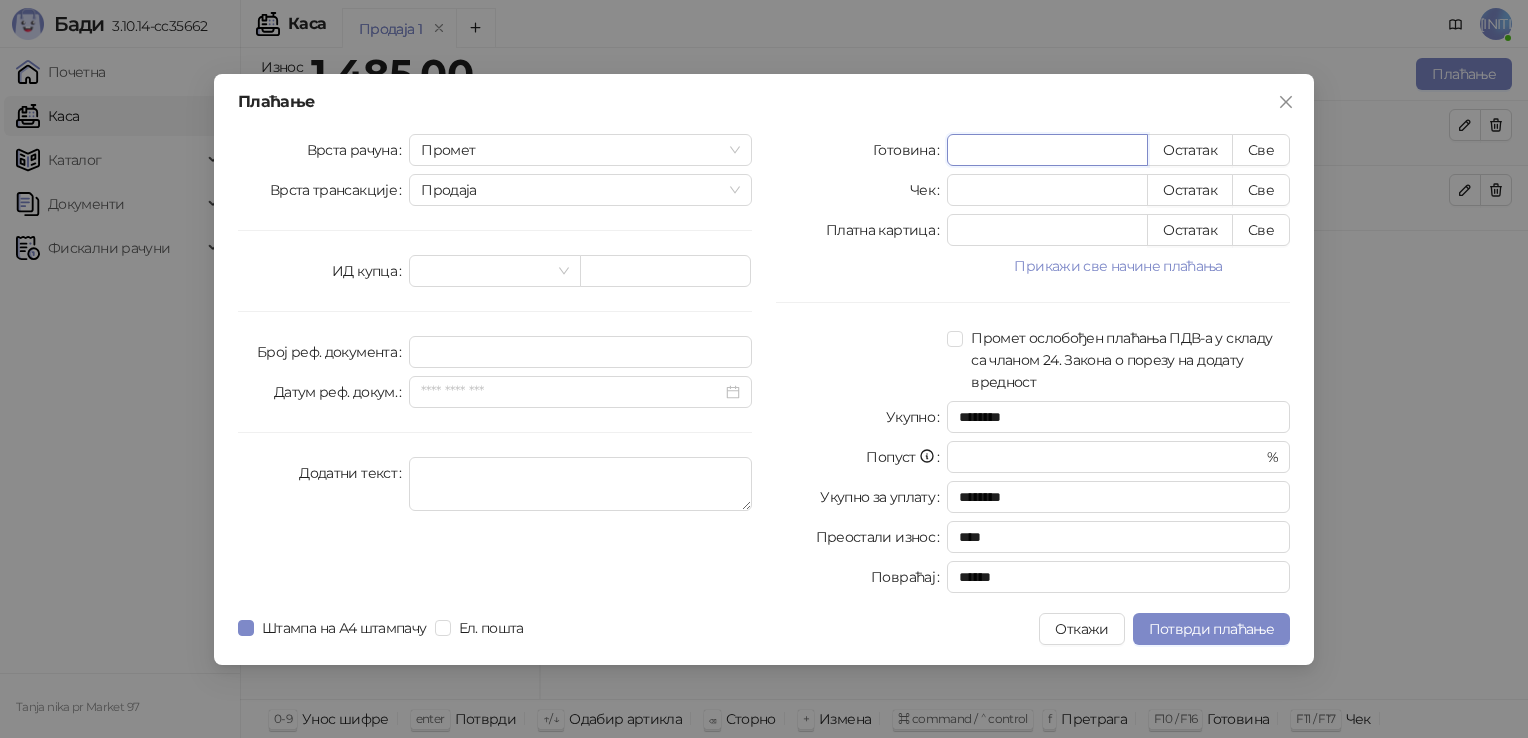 type on "****" 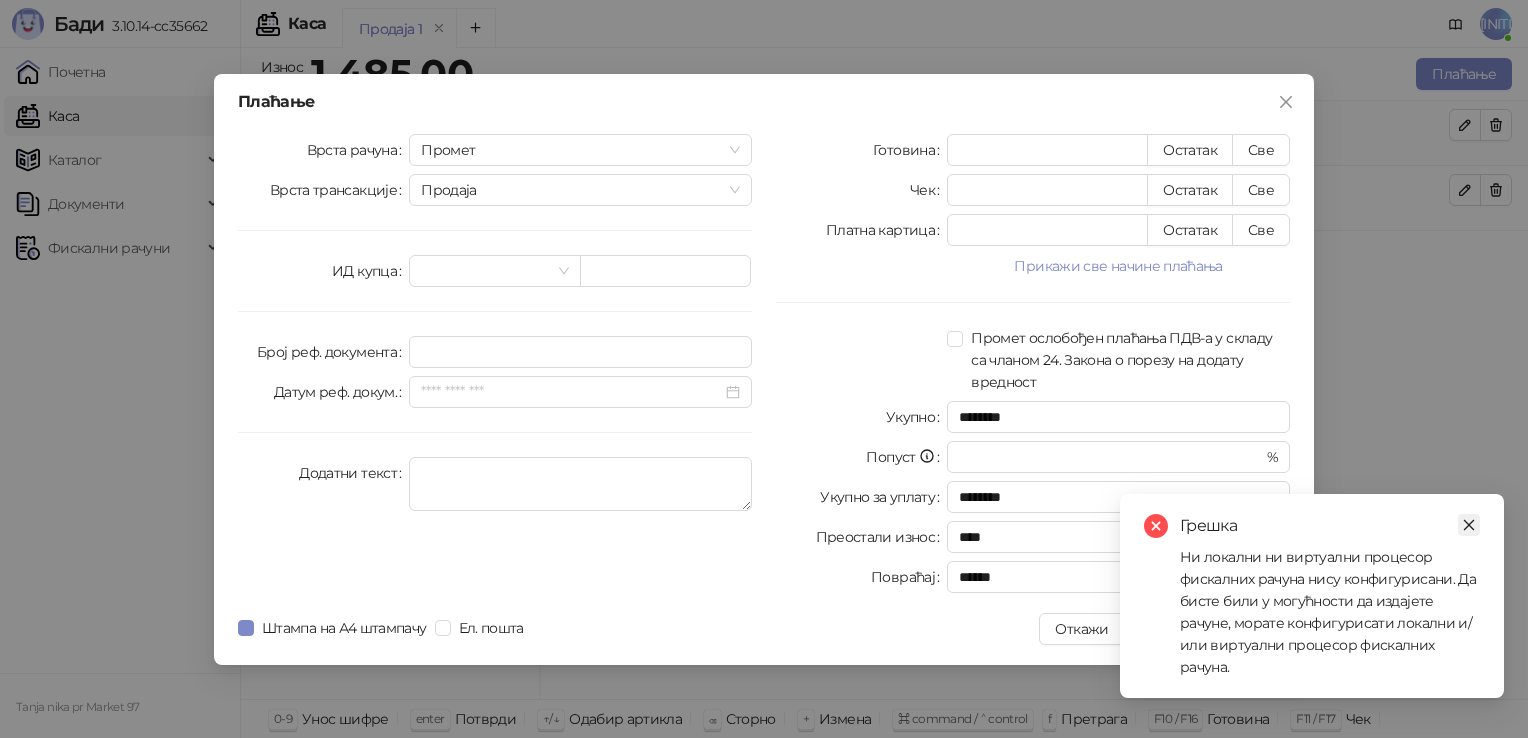 click 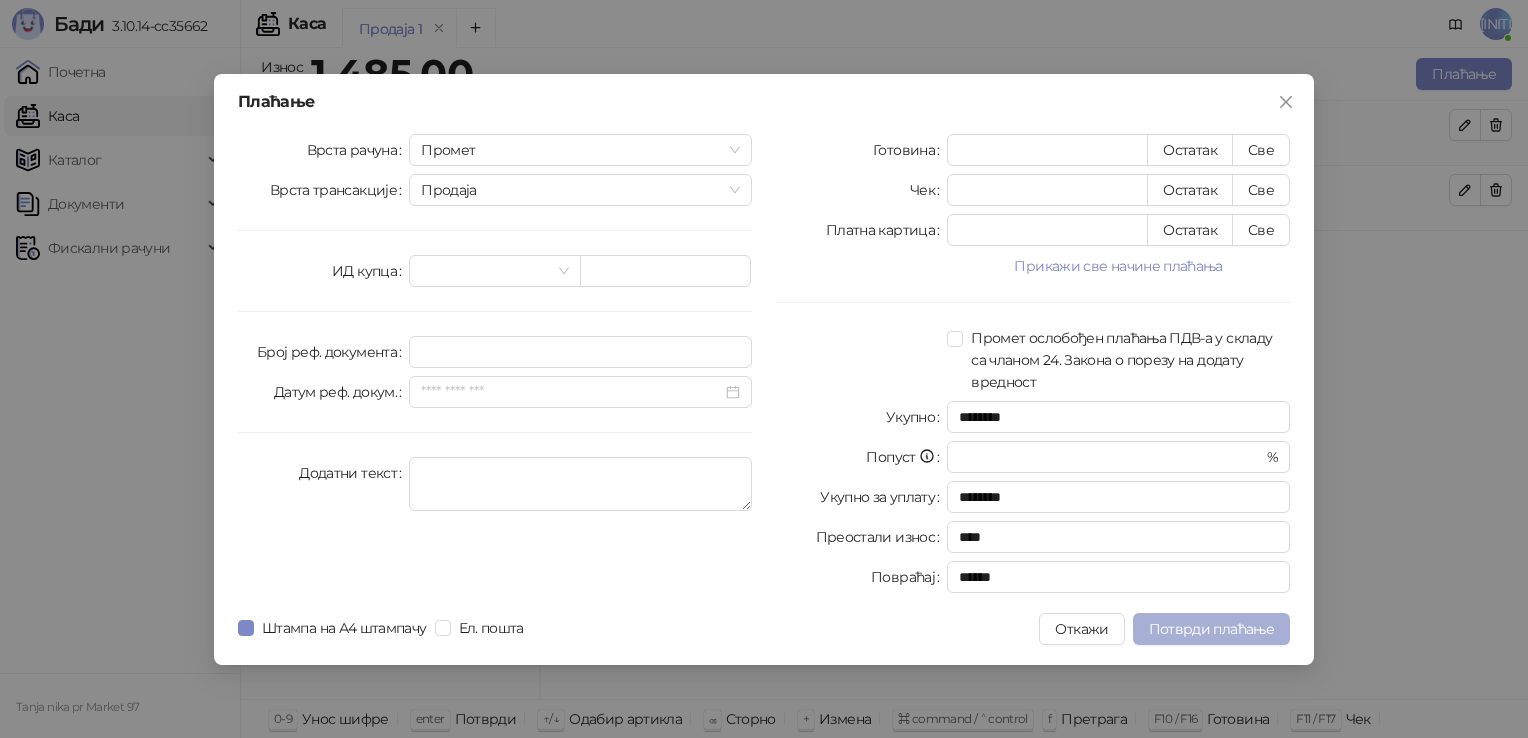 click on "Потврди плаћање" at bounding box center [1211, 629] 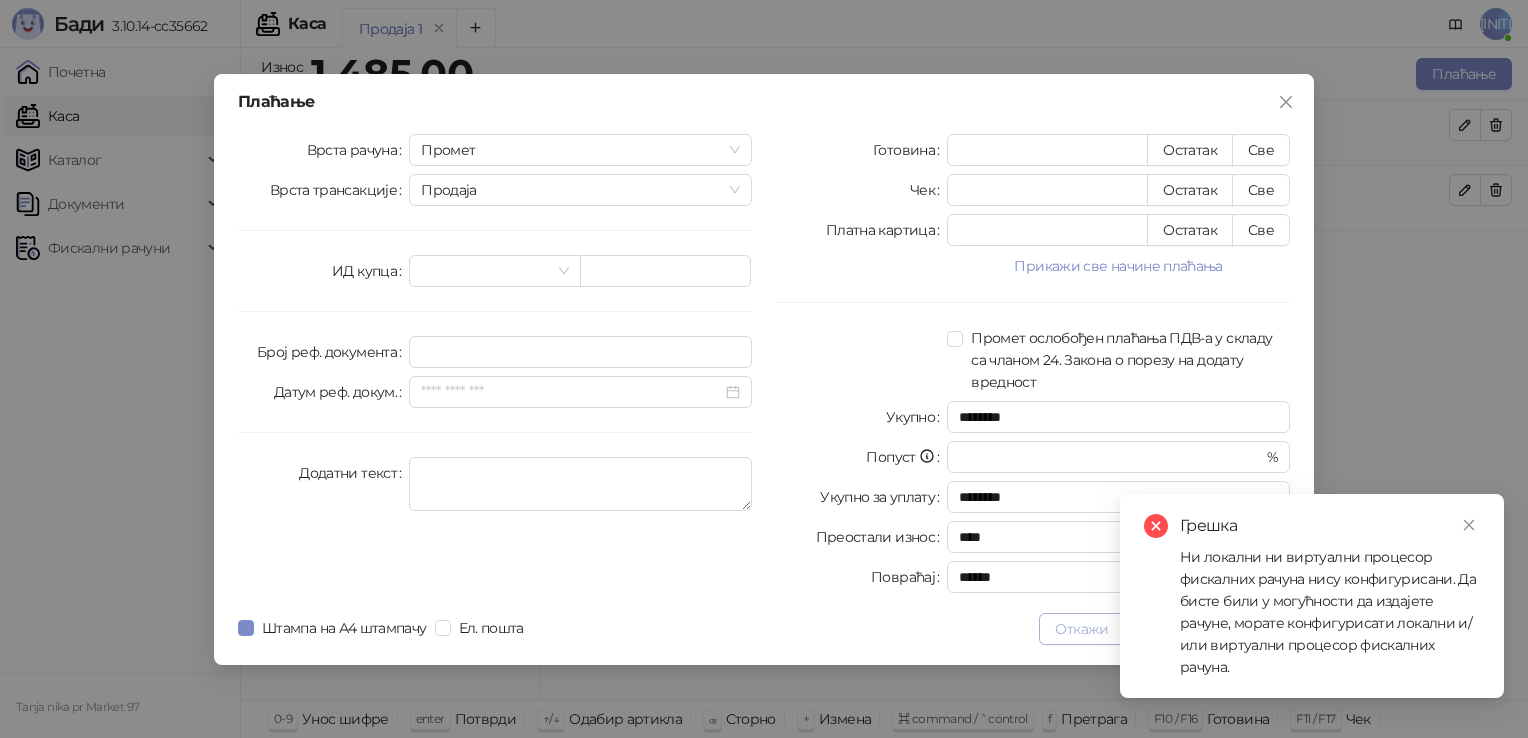 click on "Откажи" at bounding box center (1081, 629) 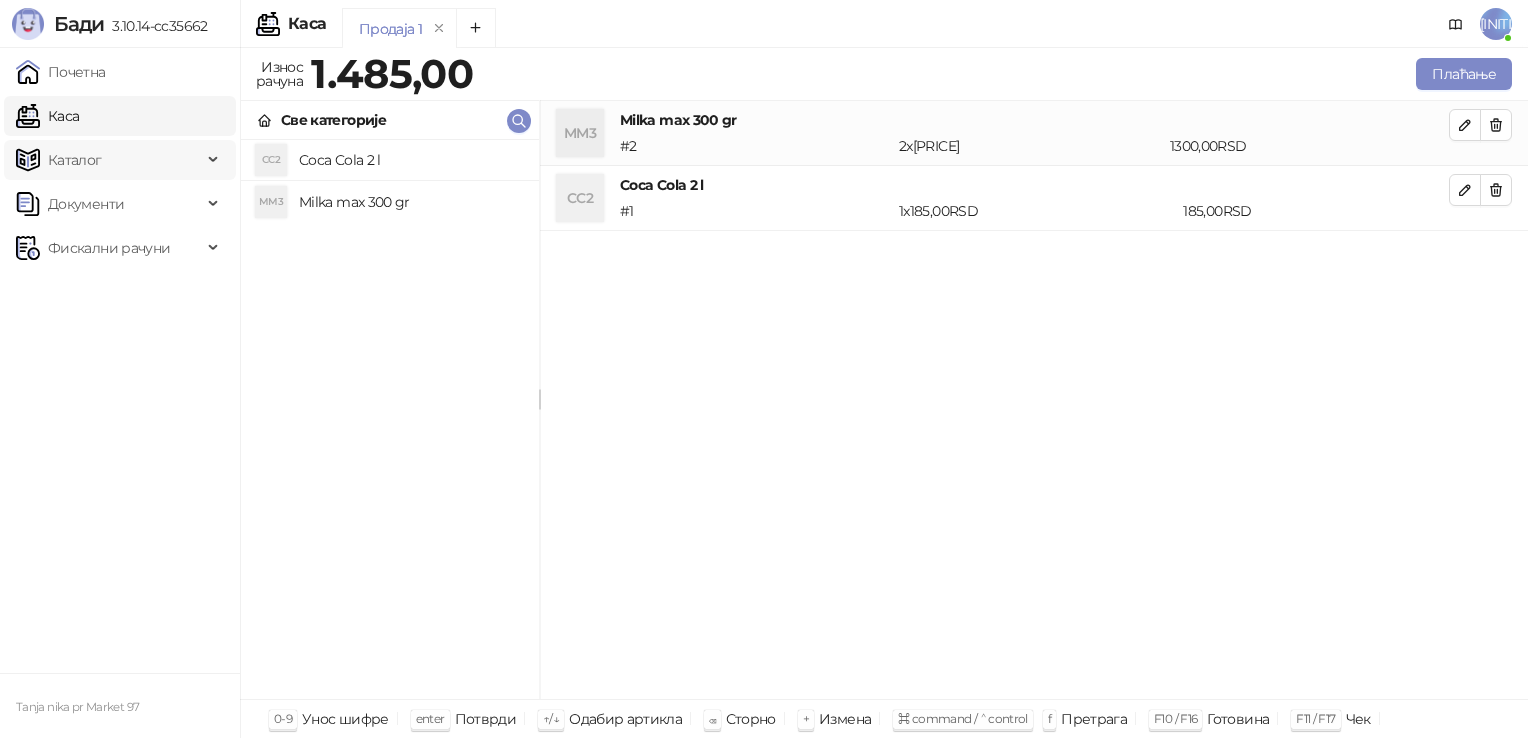 click on "Каталог" at bounding box center [120, 160] 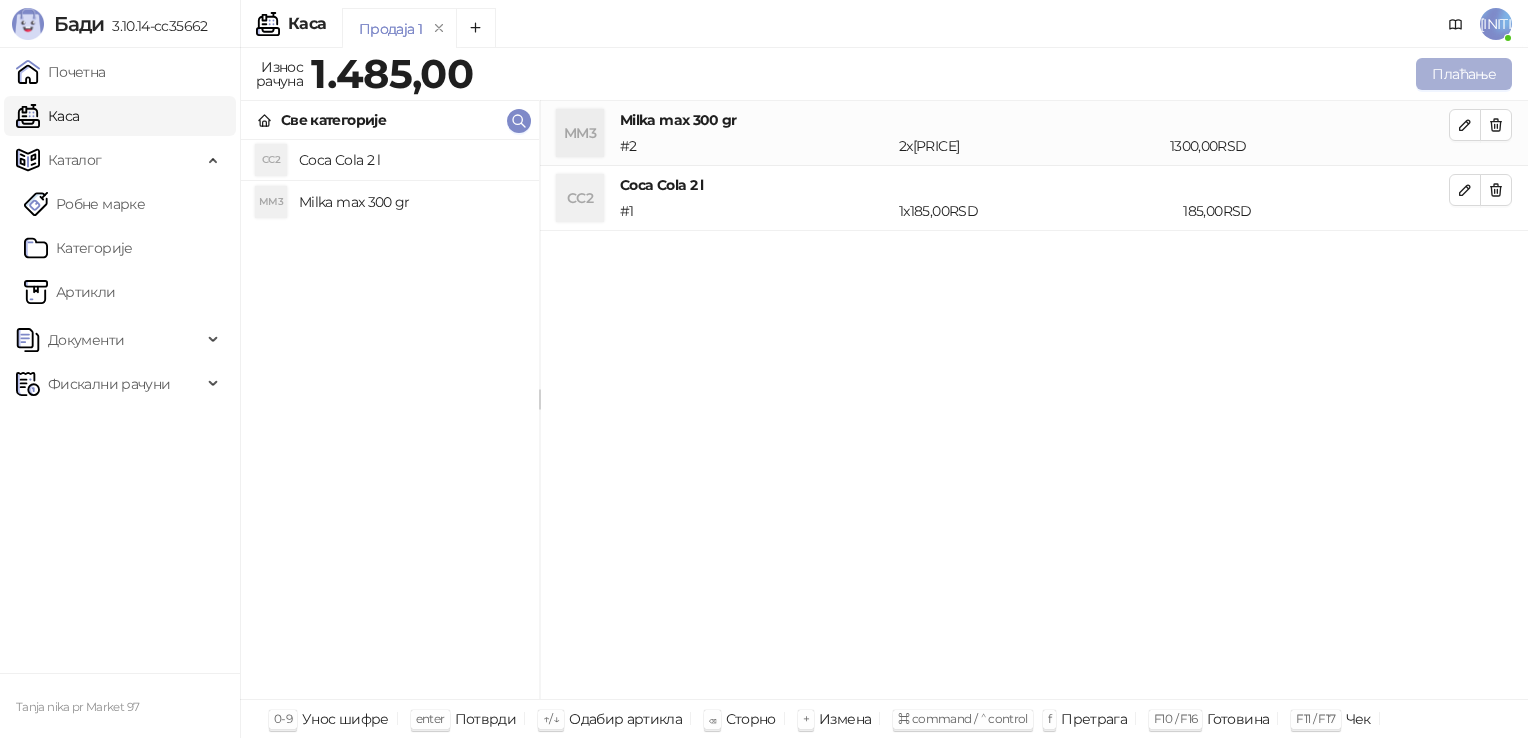 click on "Плаћање" at bounding box center [1464, 74] 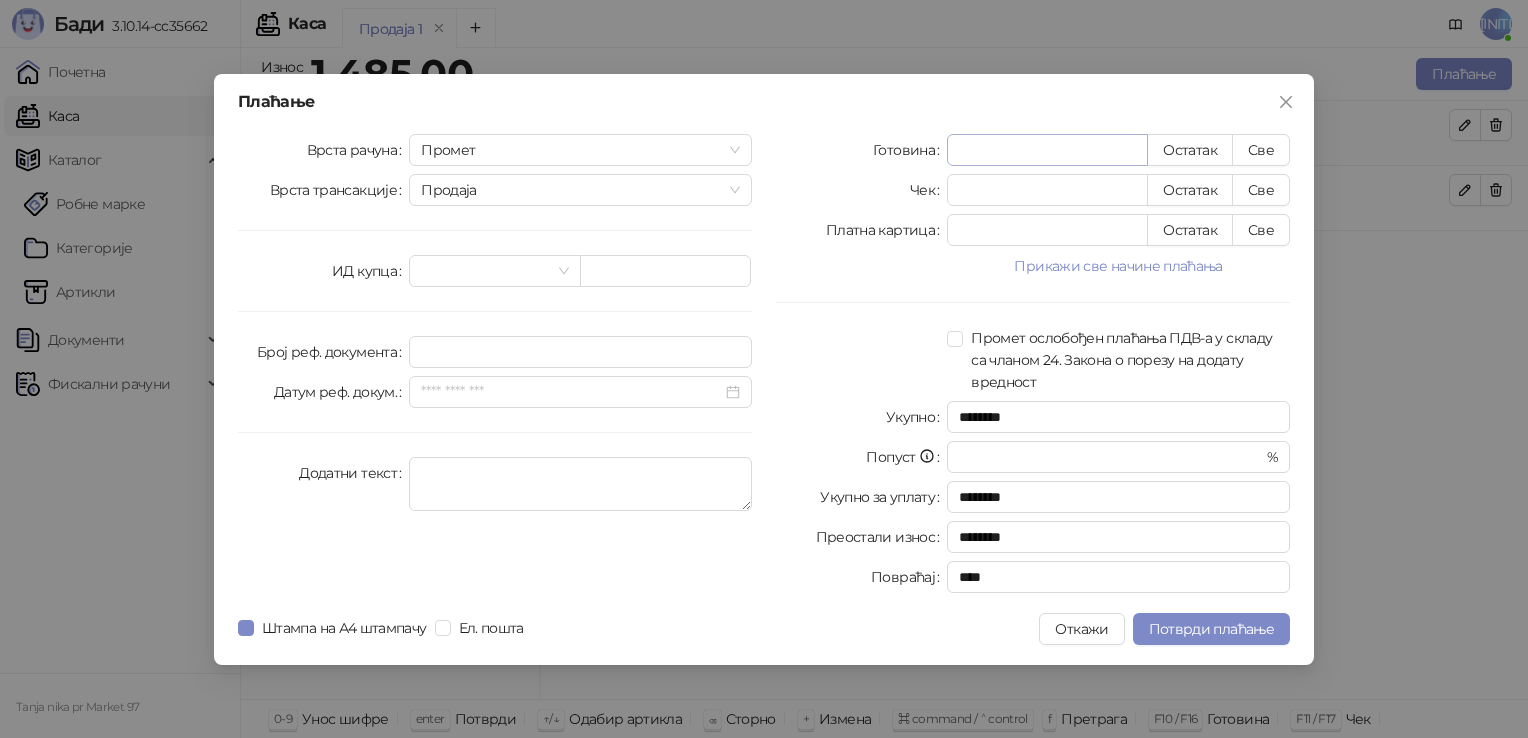 click on "*" at bounding box center [1047, 150] 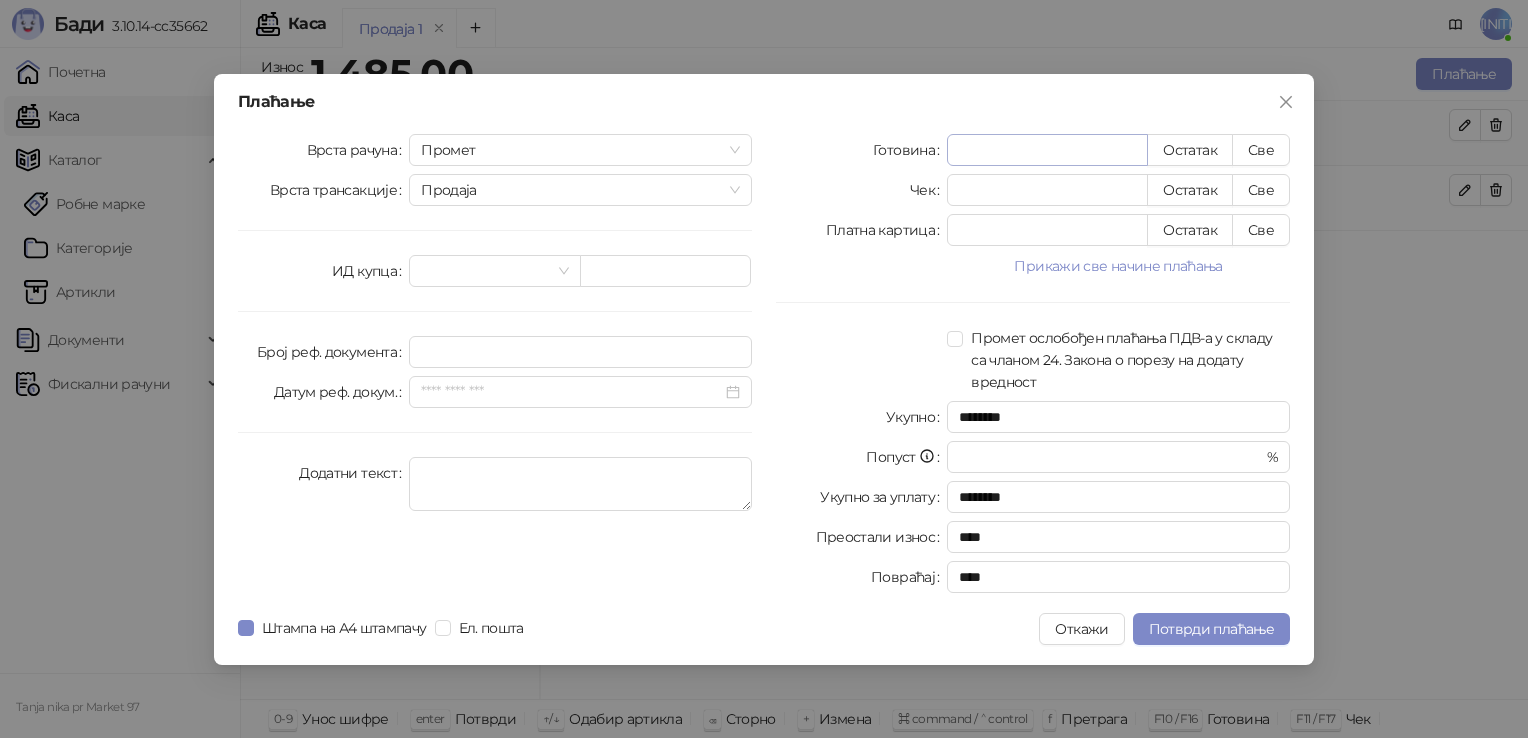 type on "******" 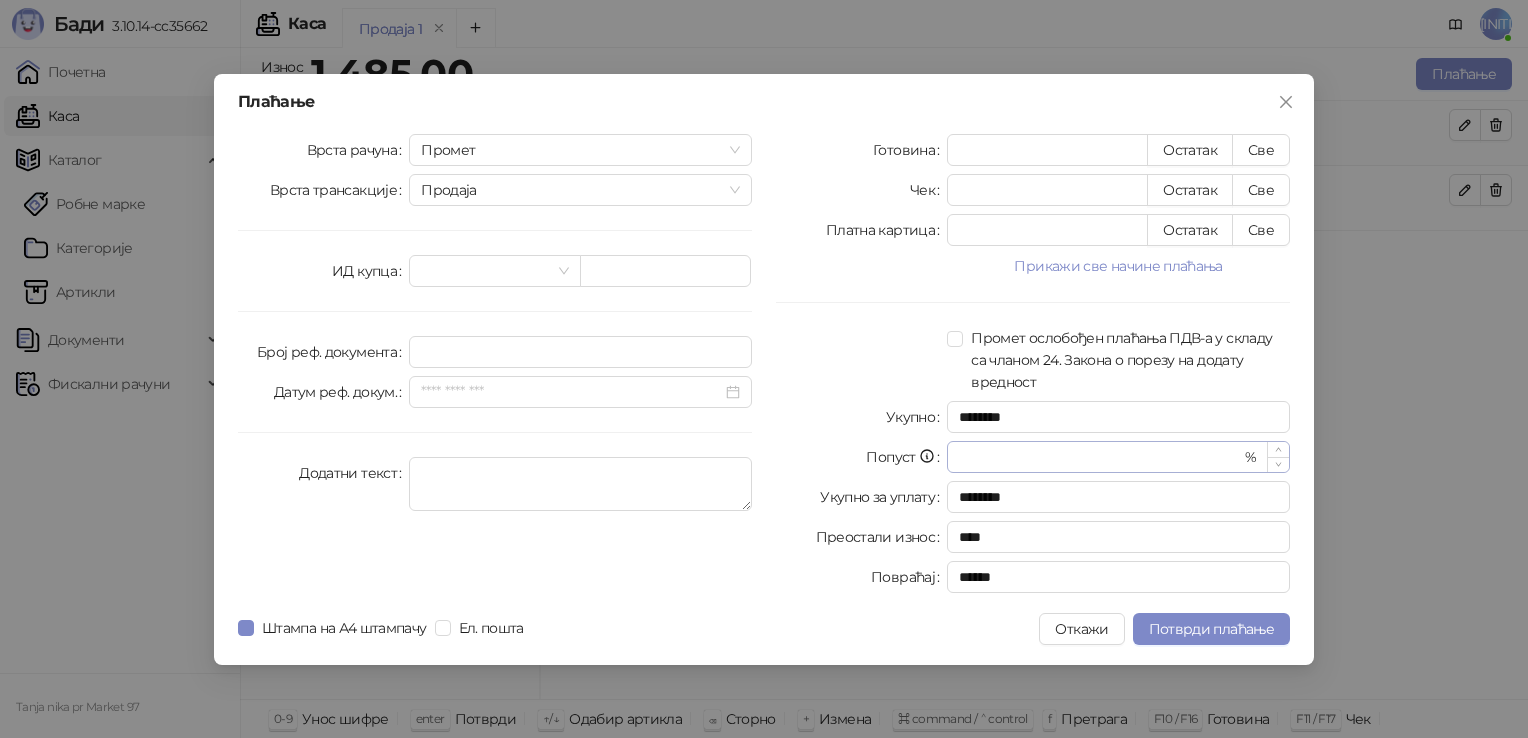 type on "****" 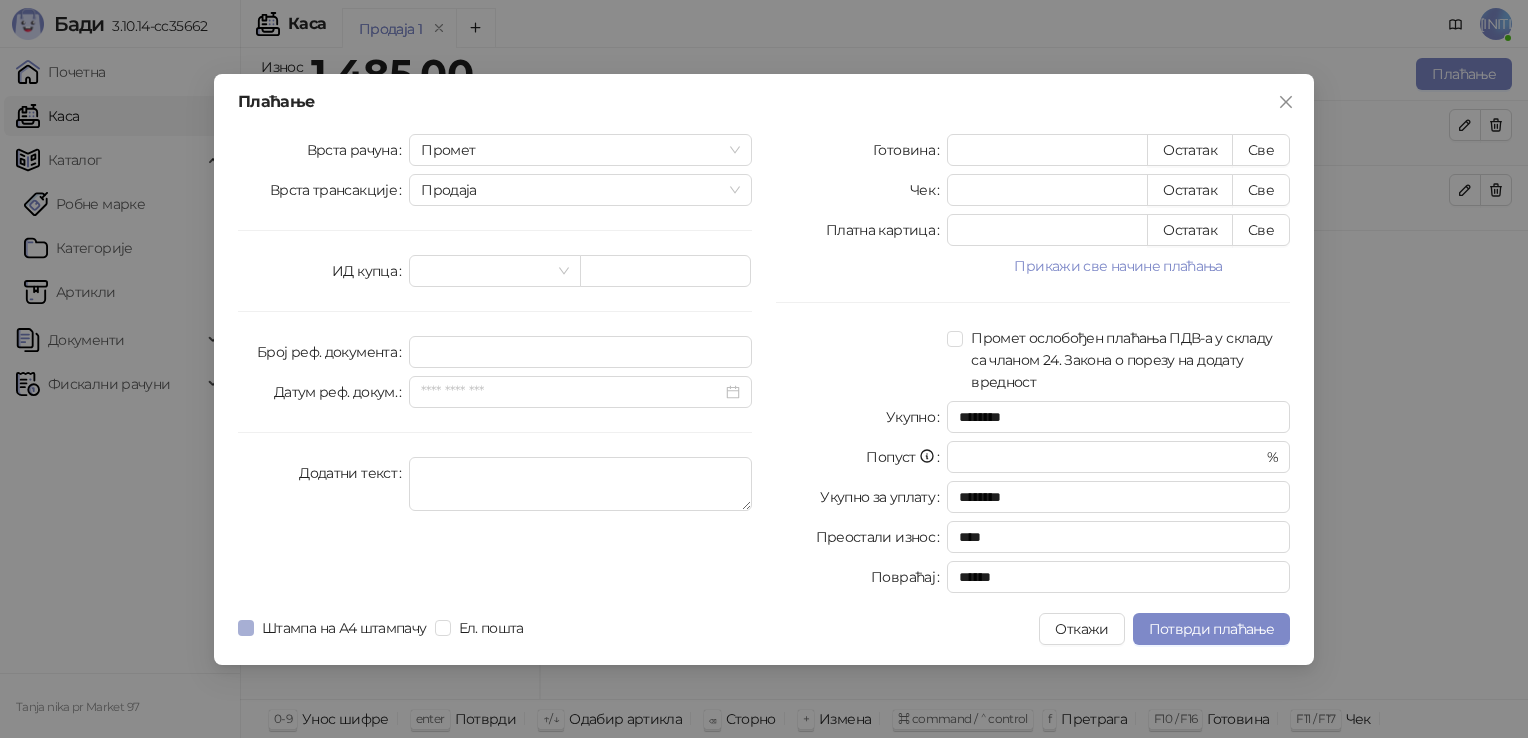 click on "Штампа на А4 штампачу" at bounding box center [344, 628] 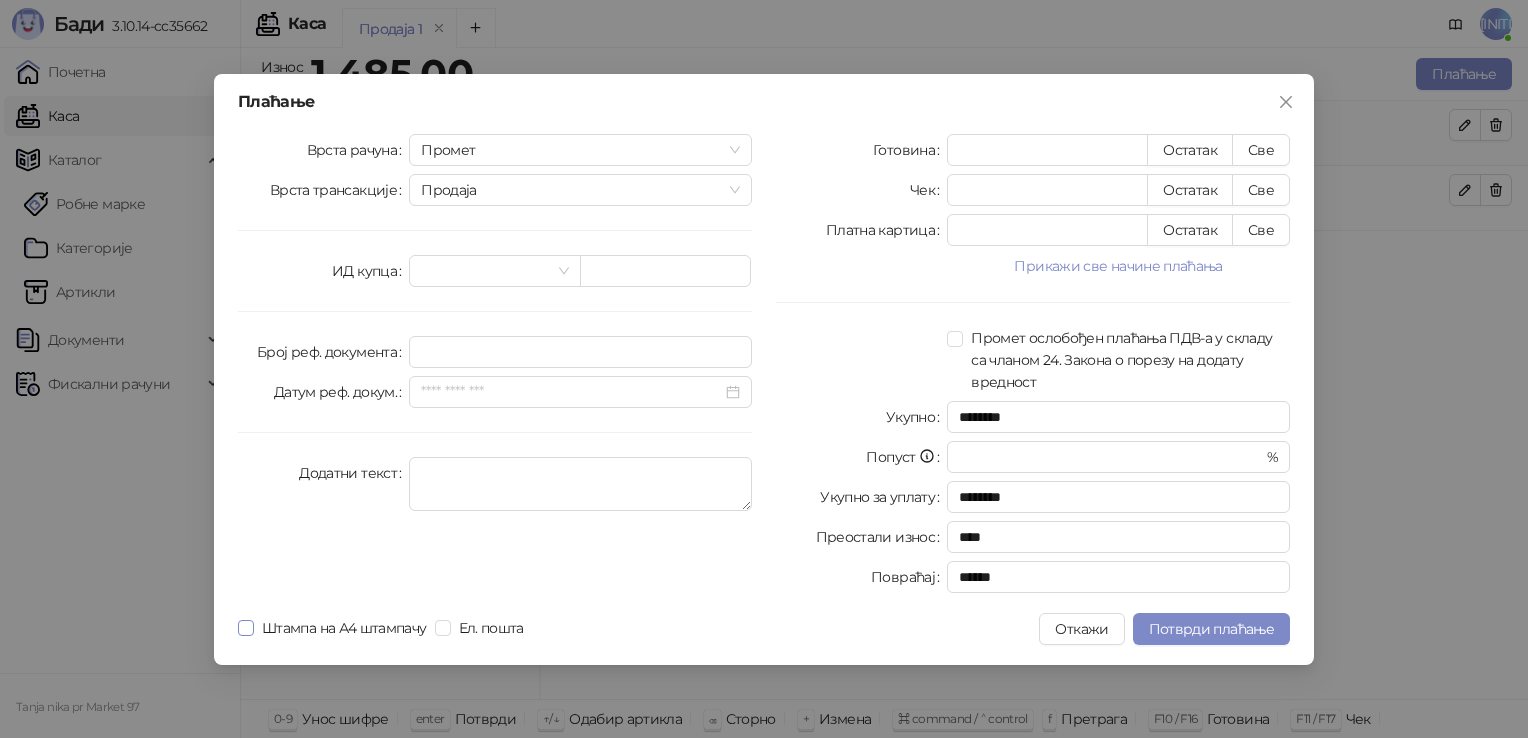 click on "Штампа на А4 штампачу" at bounding box center (344, 628) 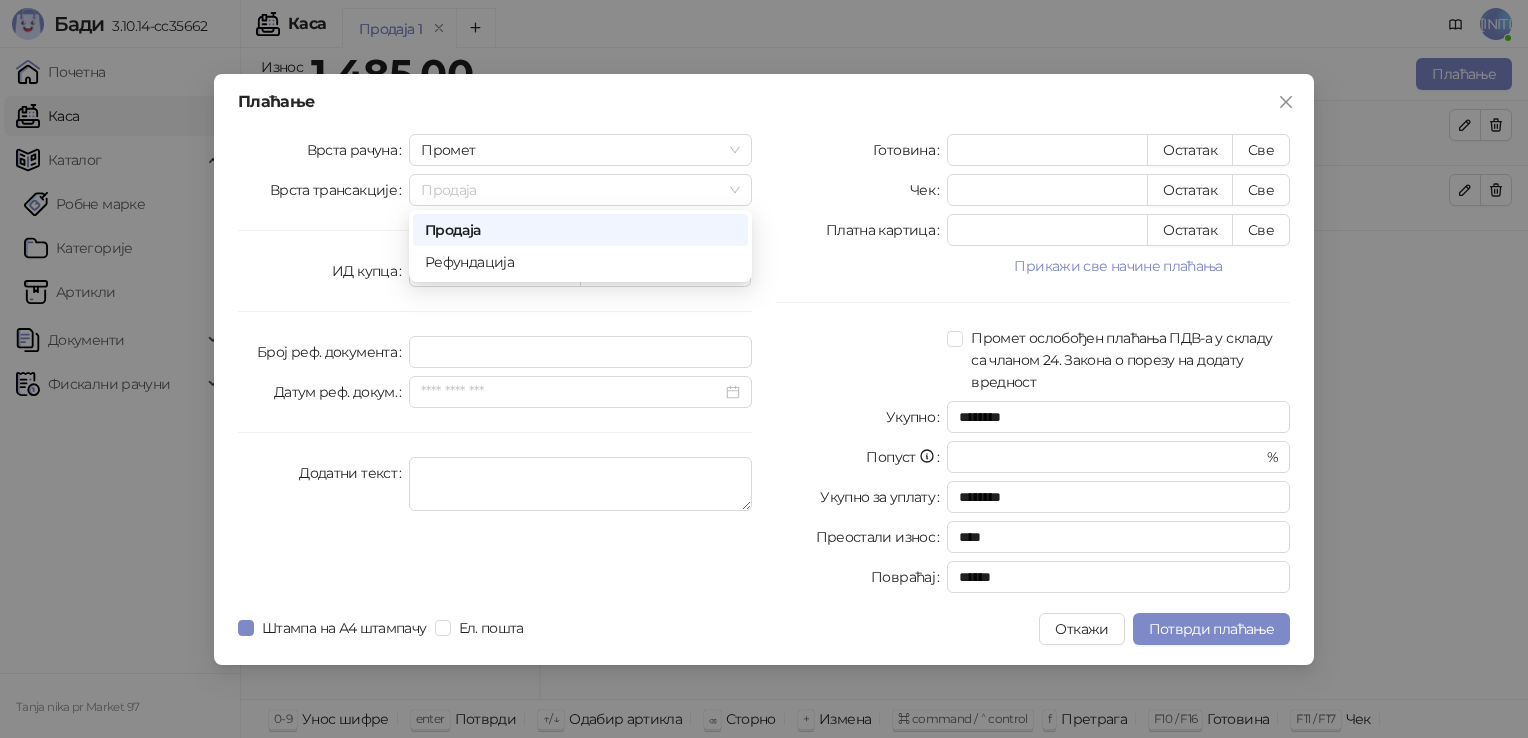 drag, startPoint x: 624, startPoint y: 178, endPoint x: 786, endPoint y: 132, distance: 168.40428 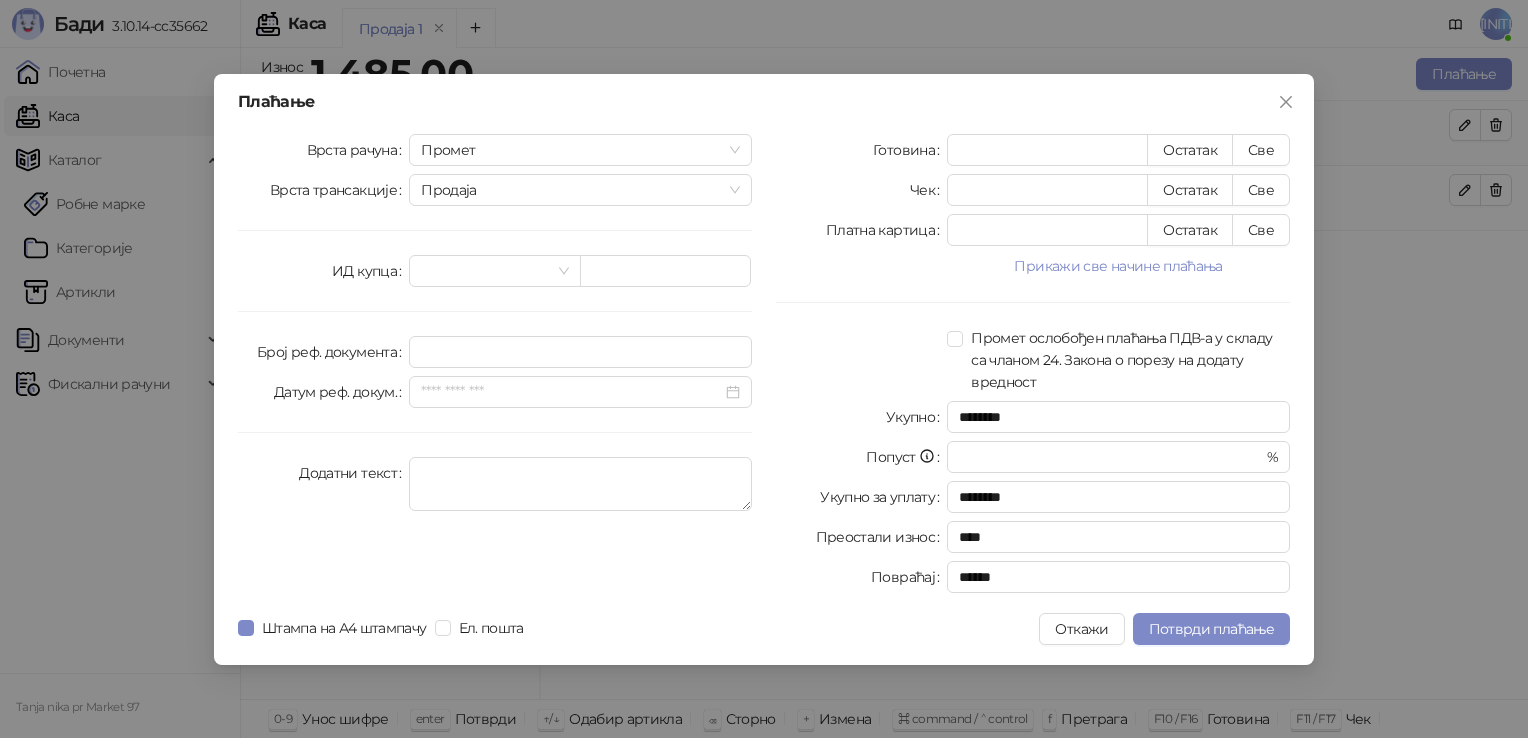 click 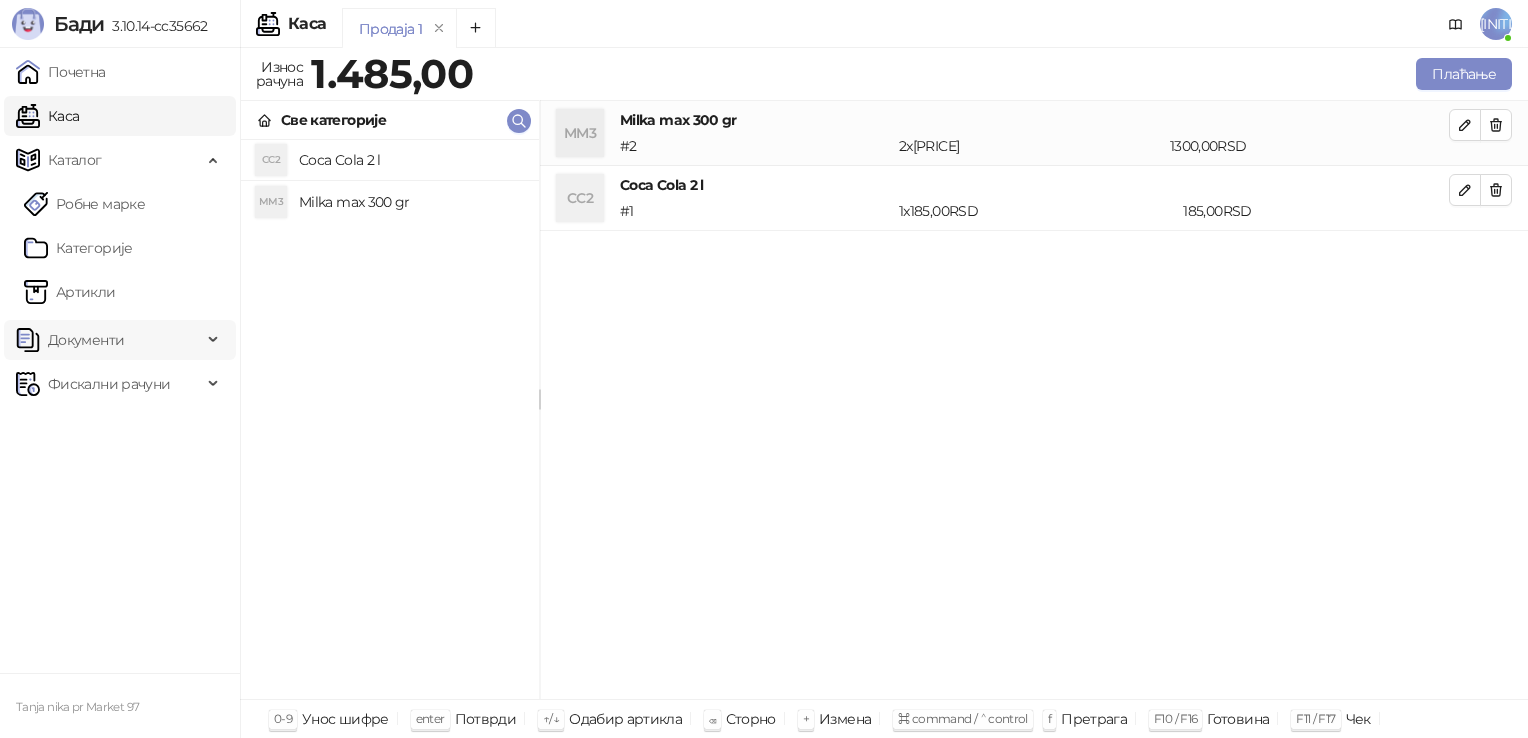click at bounding box center (215, 340) 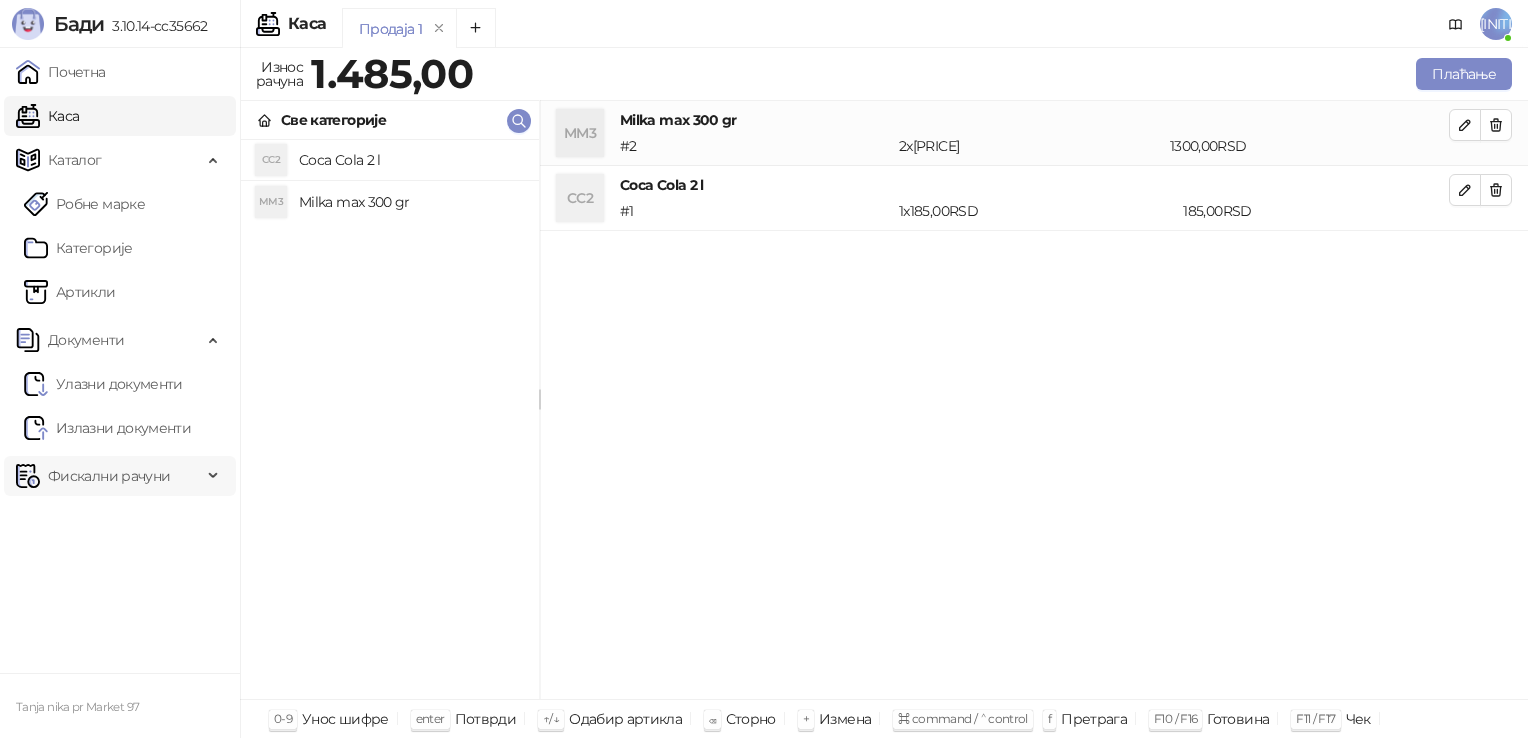 click on "Фискални рачуни" at bounding box center (109, 476) 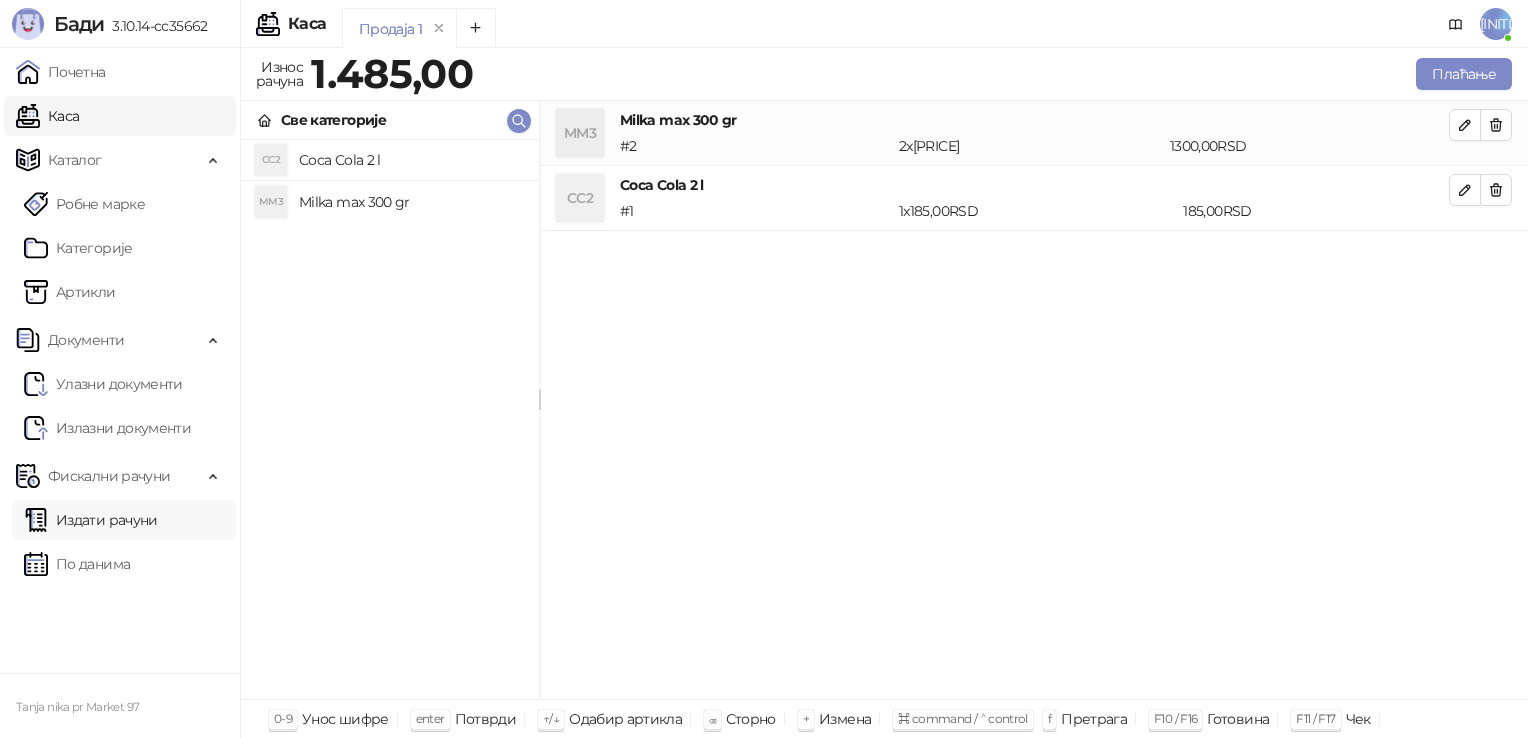 click on "Издати рачуни" at bounding box center [91, 520] 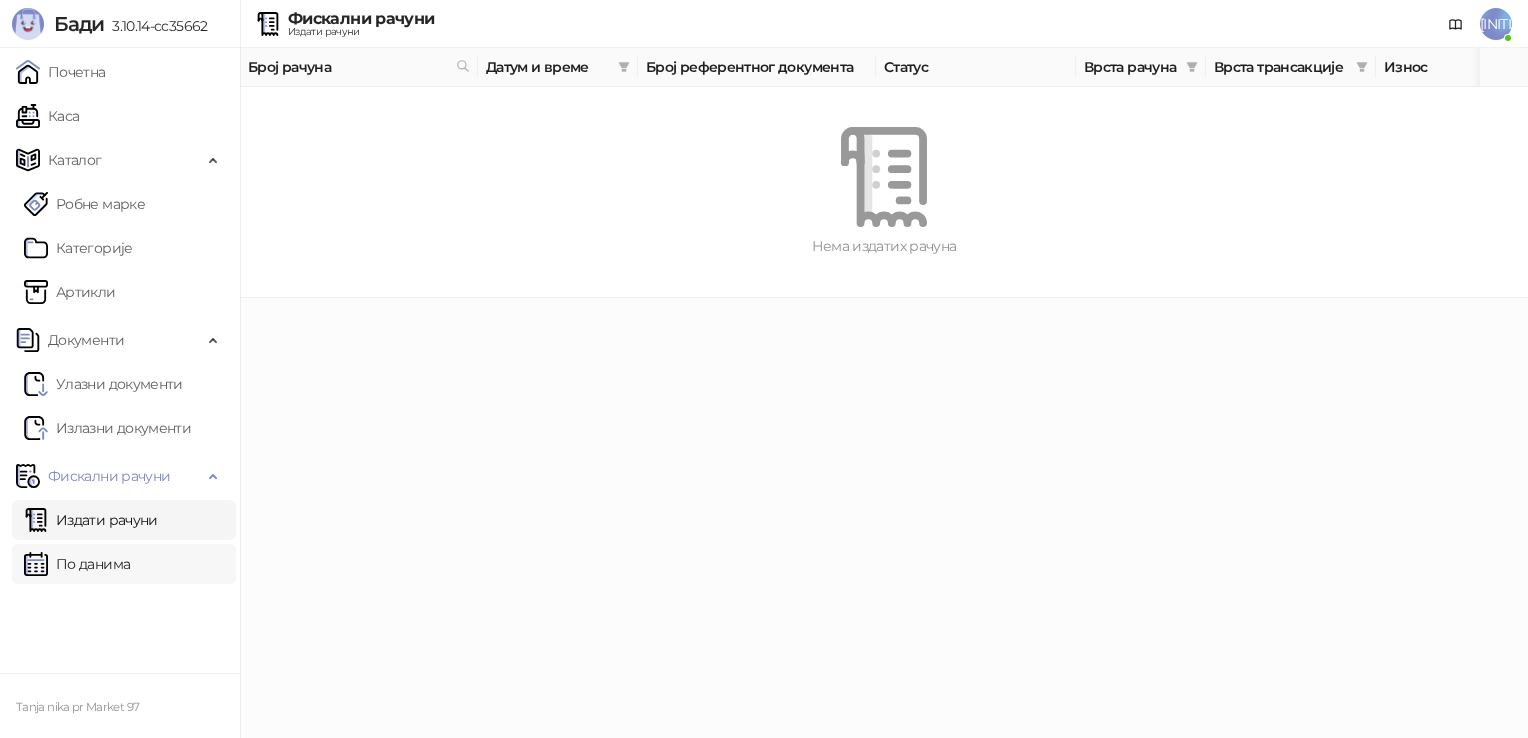 click on "По данима" at bounding box center [77, 564] 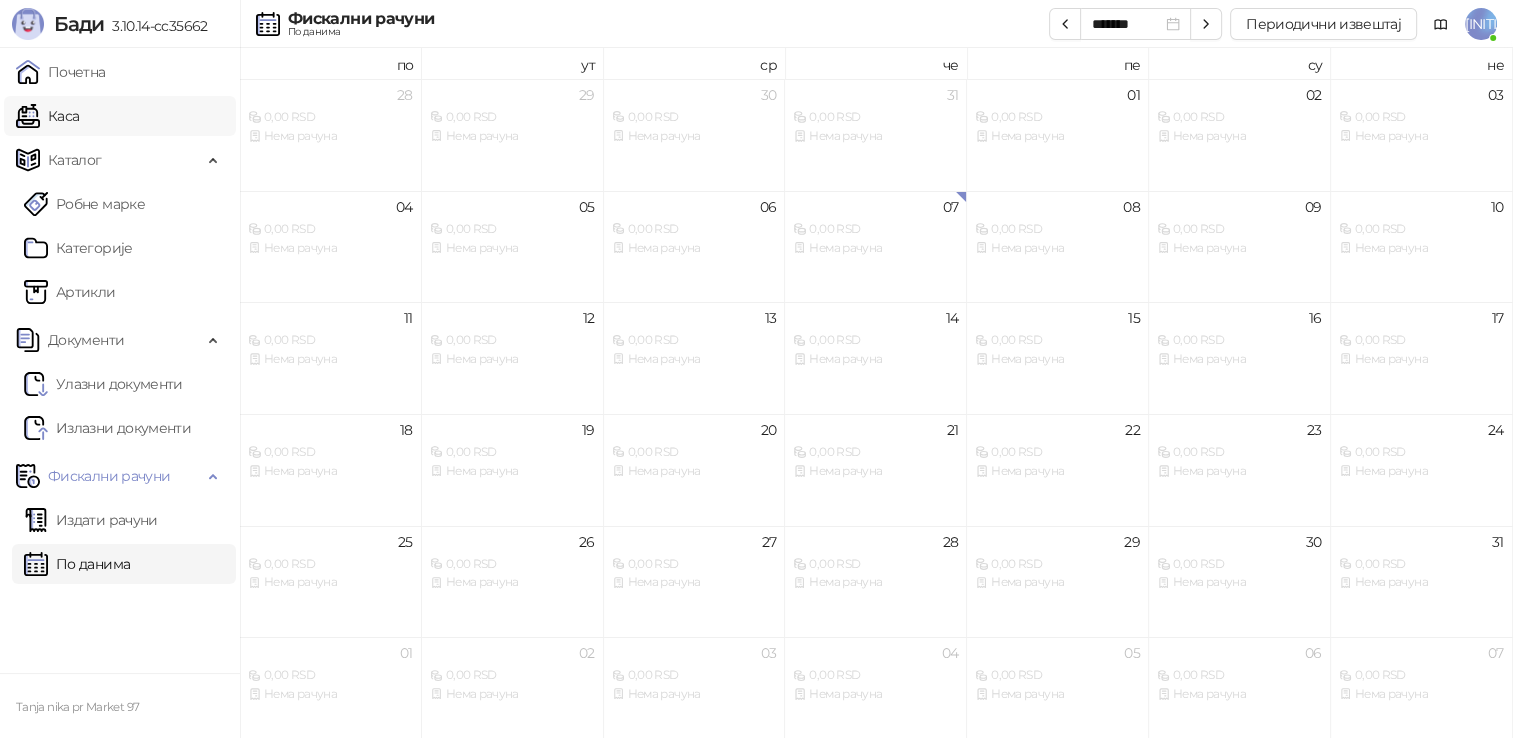 click on "Каса" at bounding box center (47, 116) 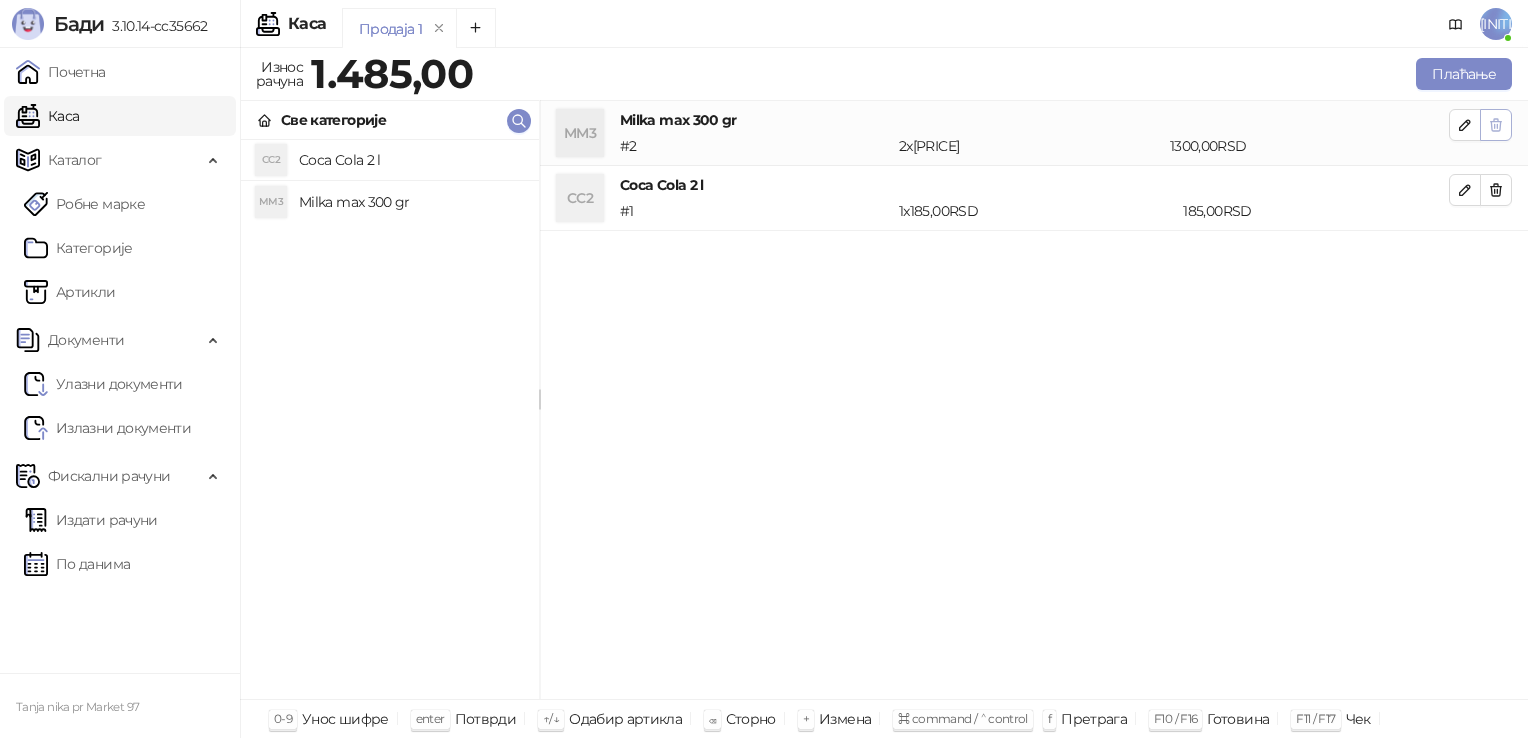 click 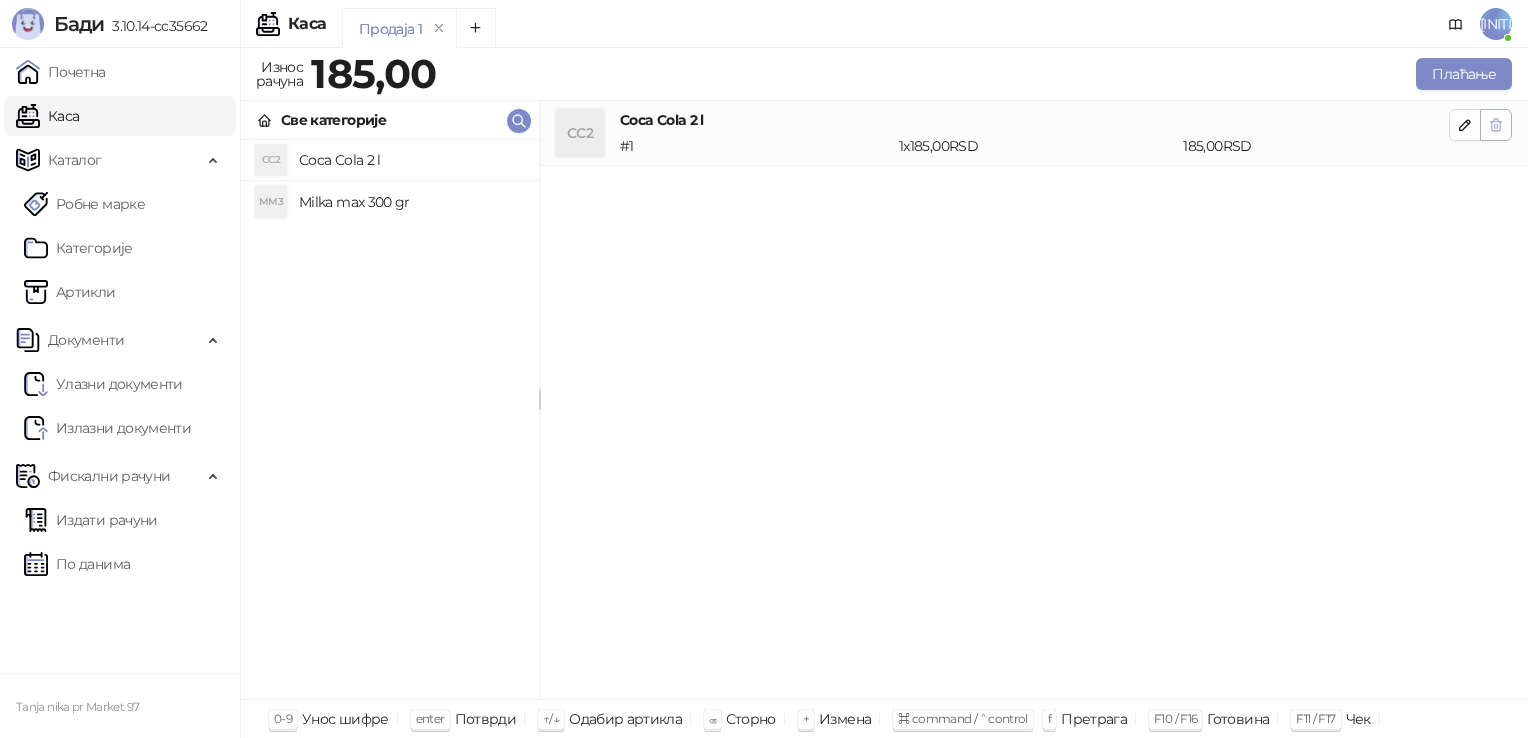 click 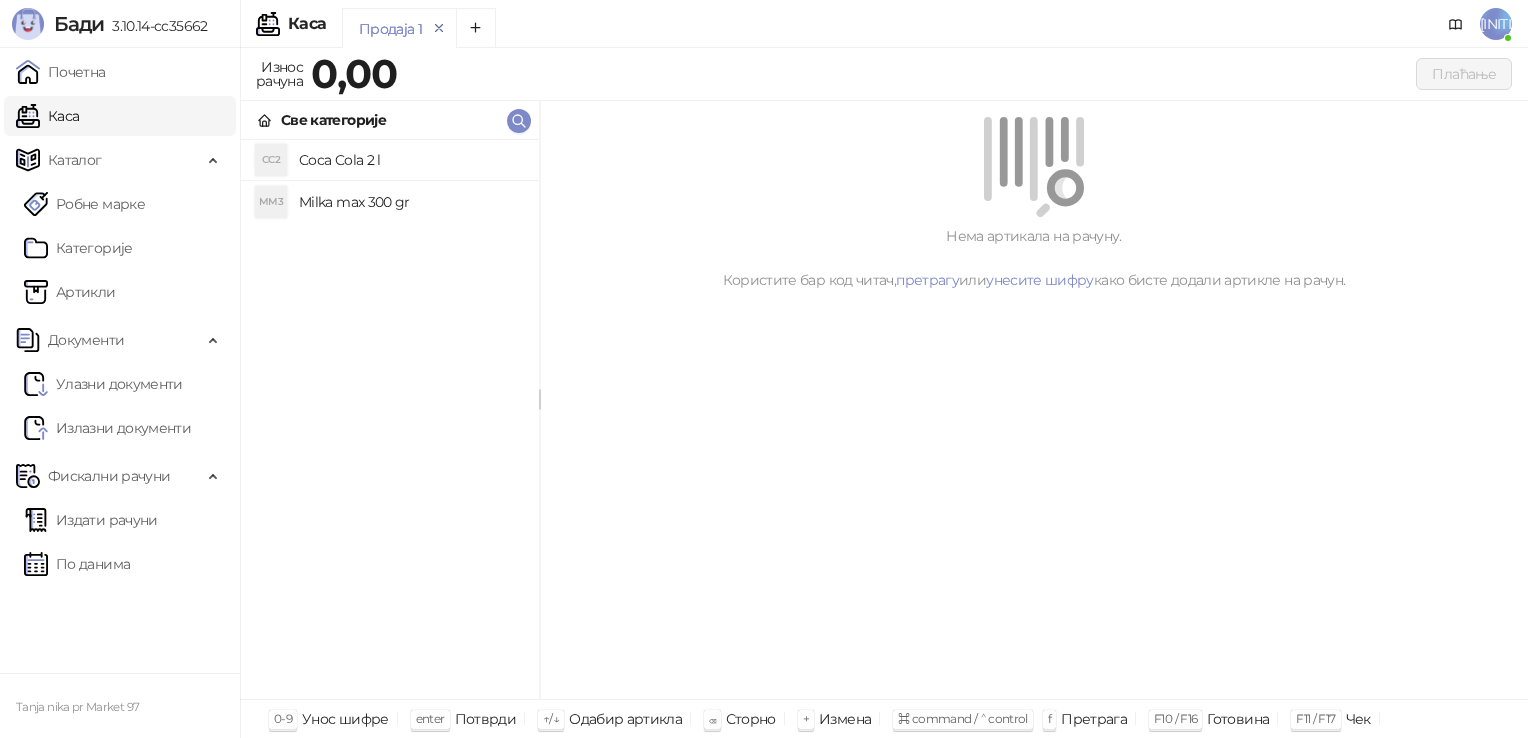 click 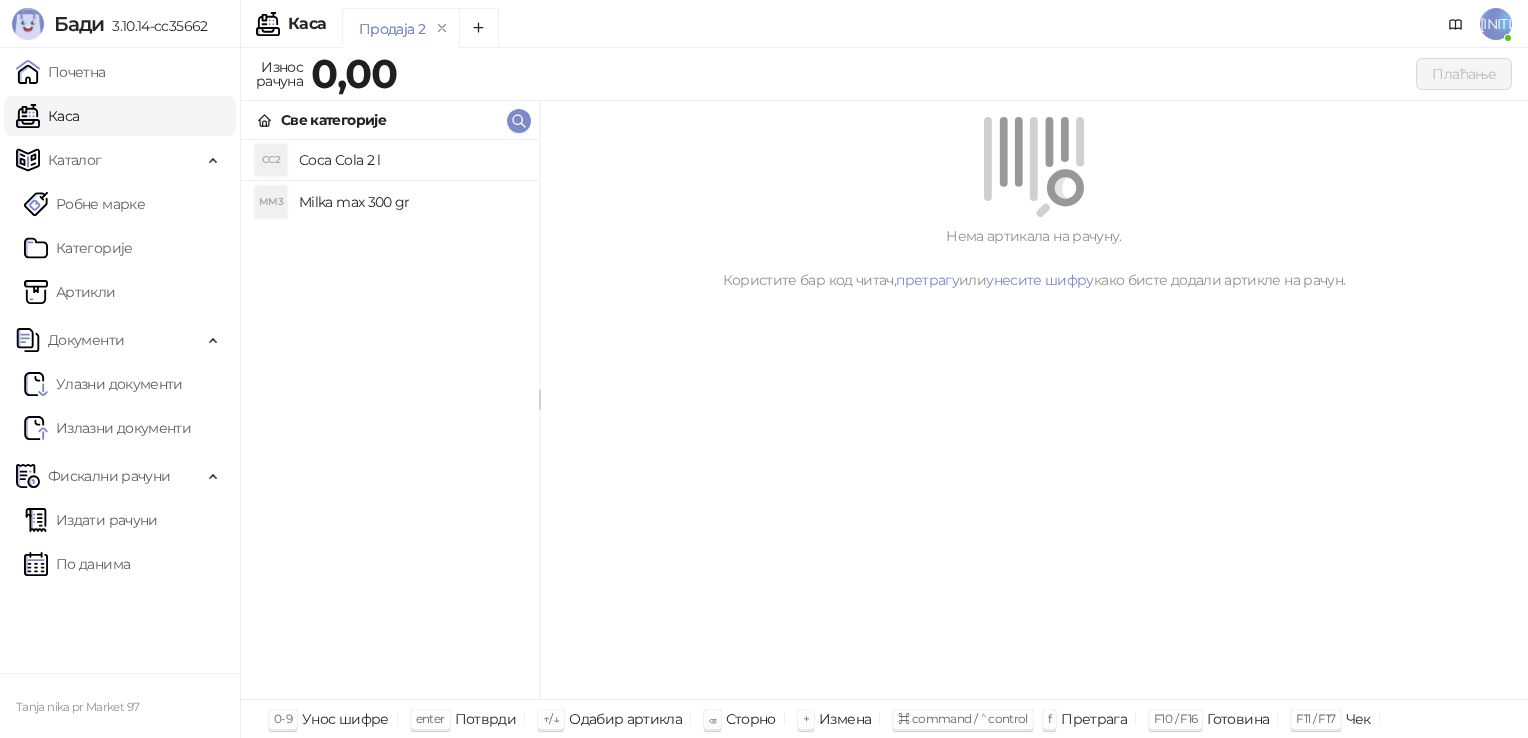 click on "Каса" at bounding box center (307, 24) 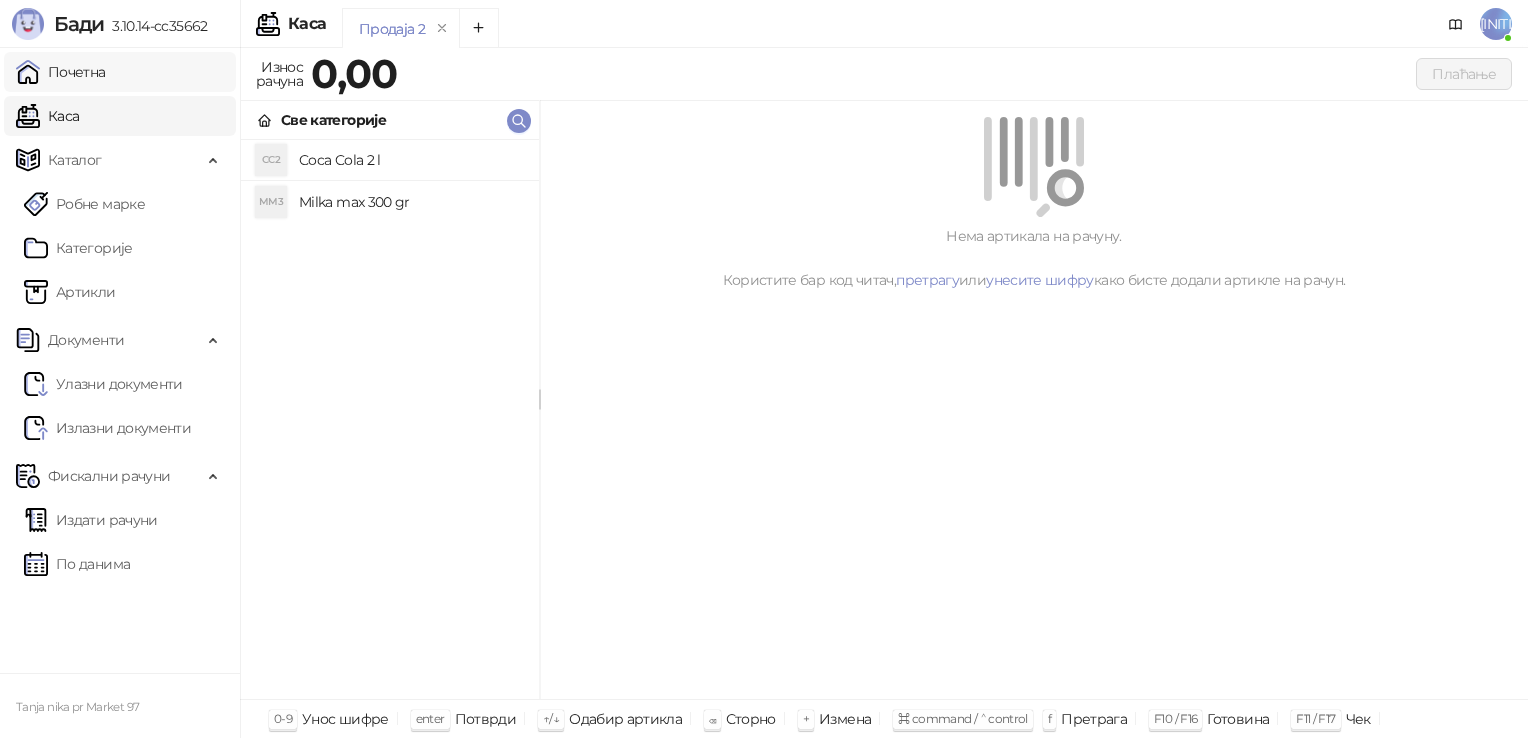 click on "Почетна" at bounding box center (61, 72) 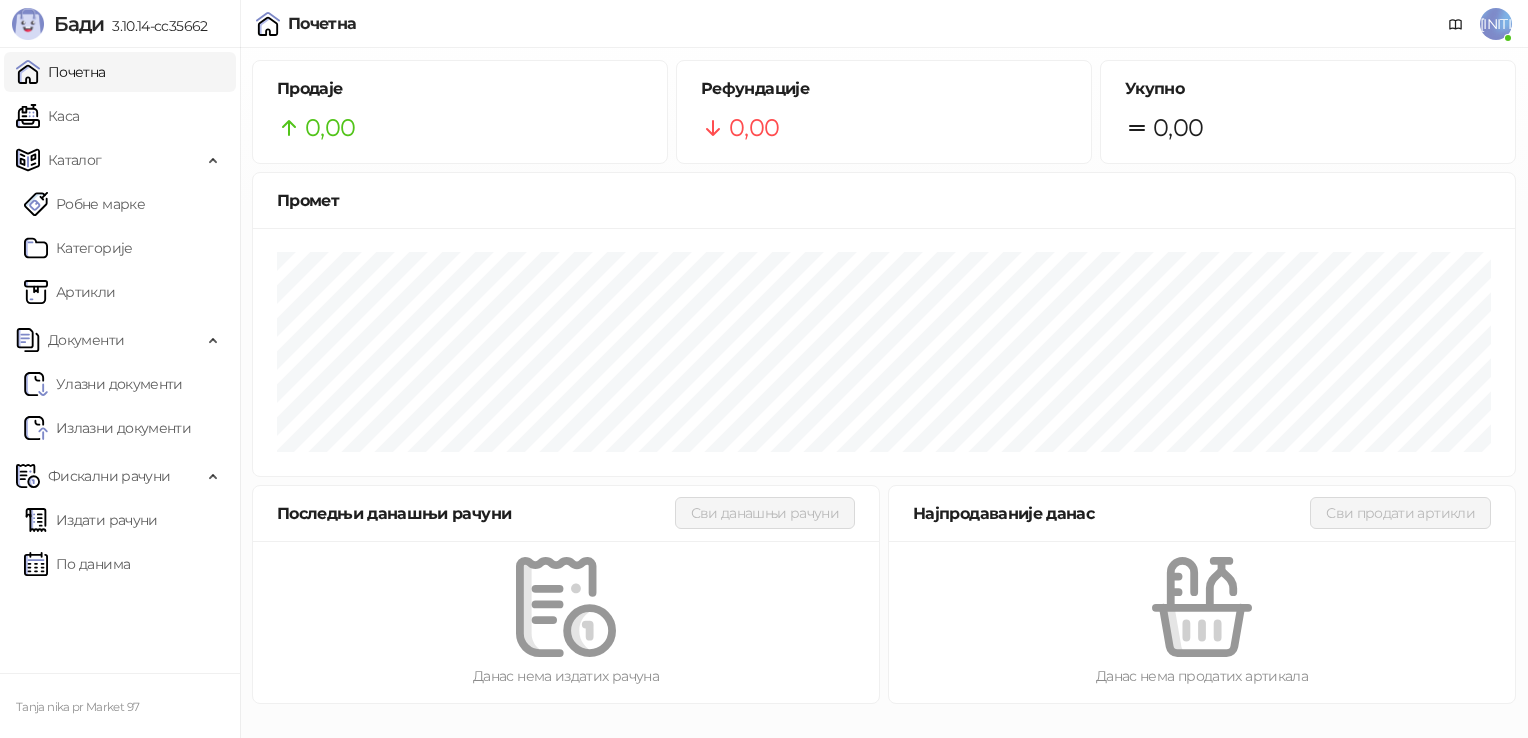 click on "0,00" at bounding box center [754, 128] 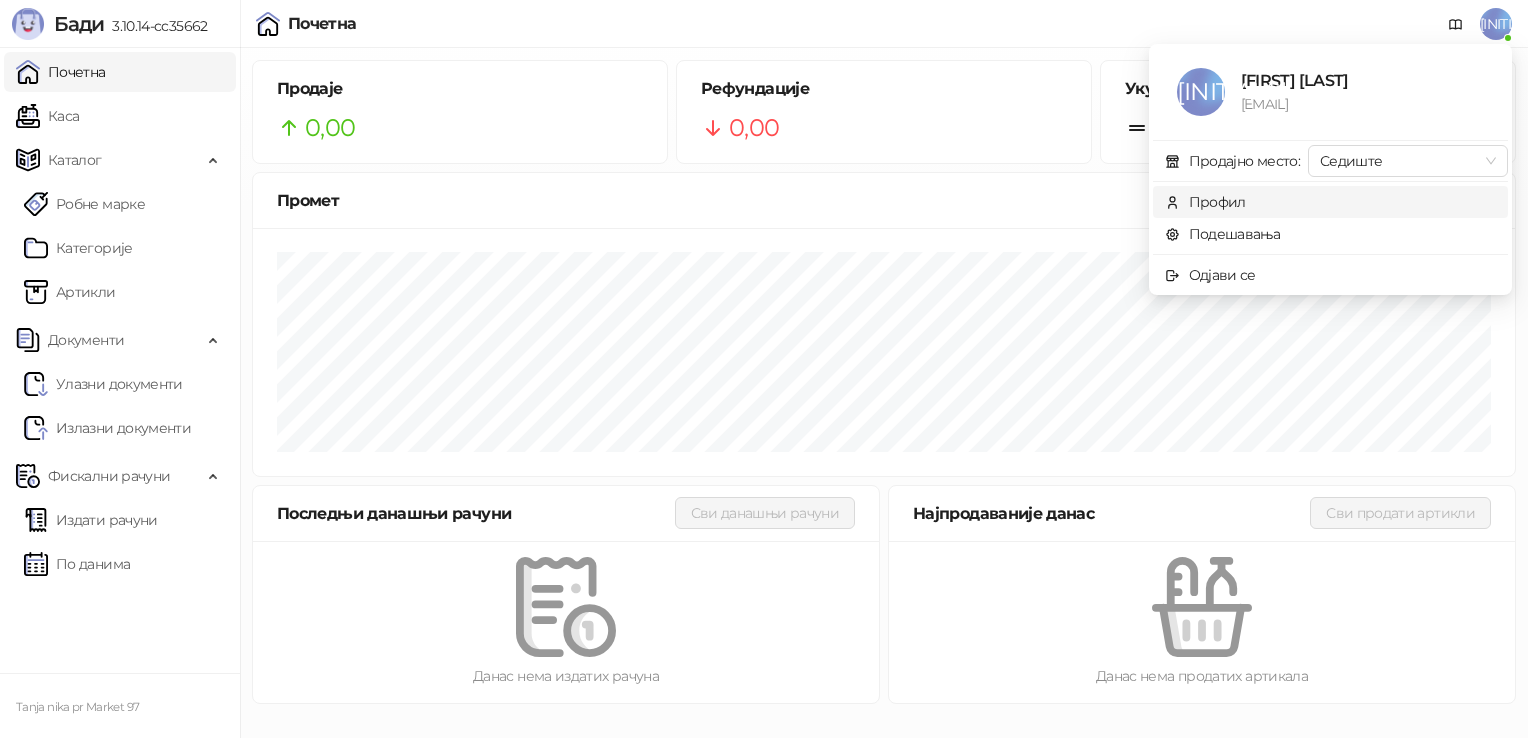 click on "Профил" at bounding box center [1330, 202] 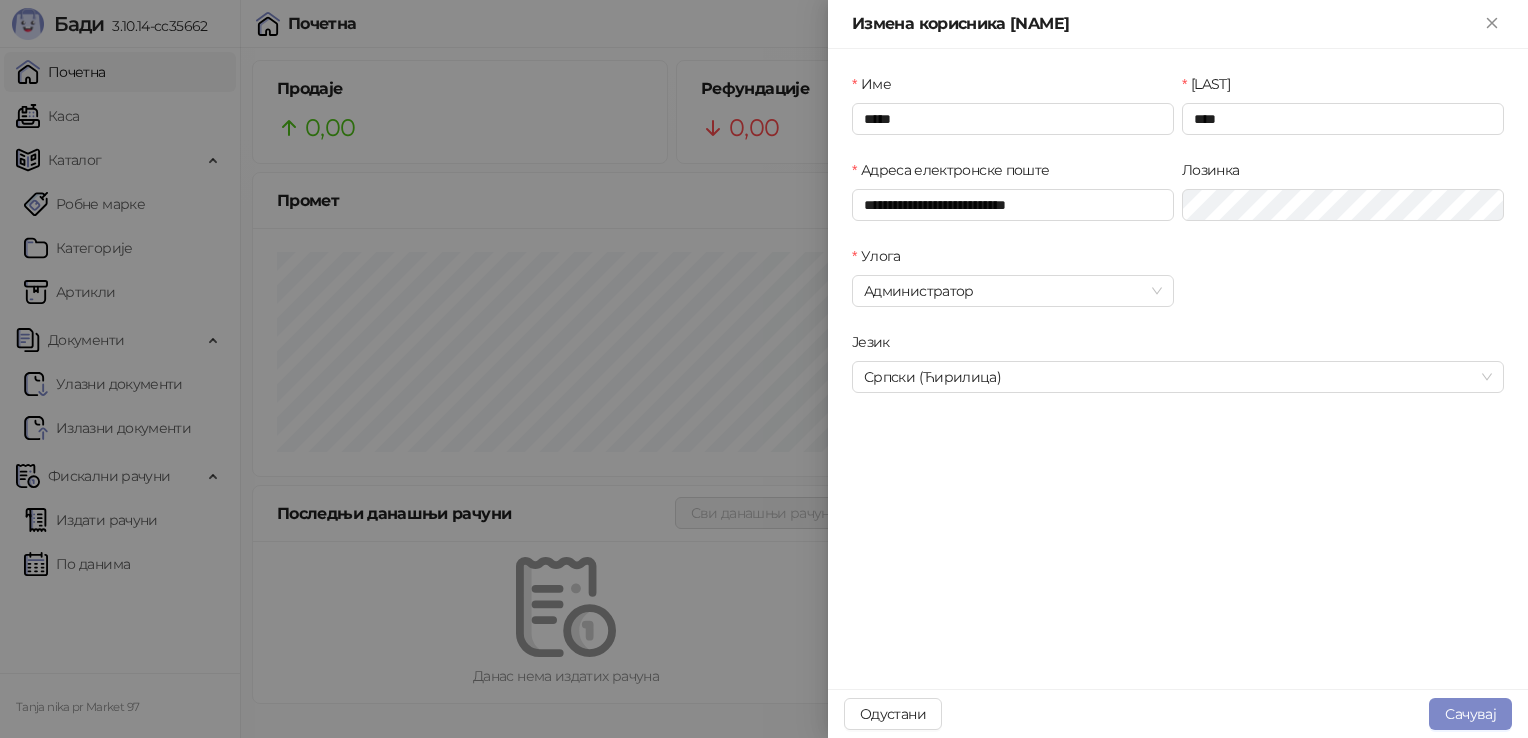 type on "**********" 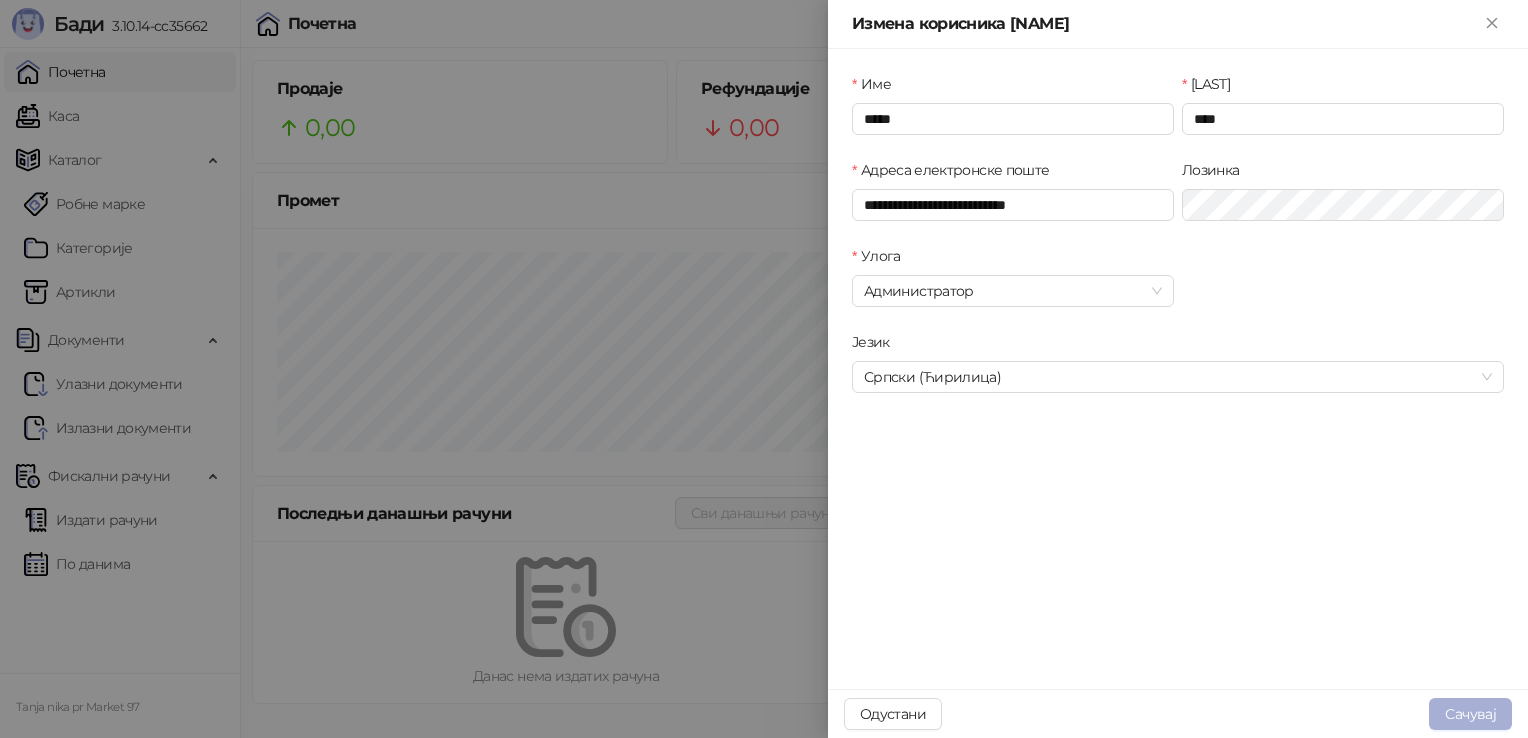 click on "Сачувај" at bounding box center (1470, 714) 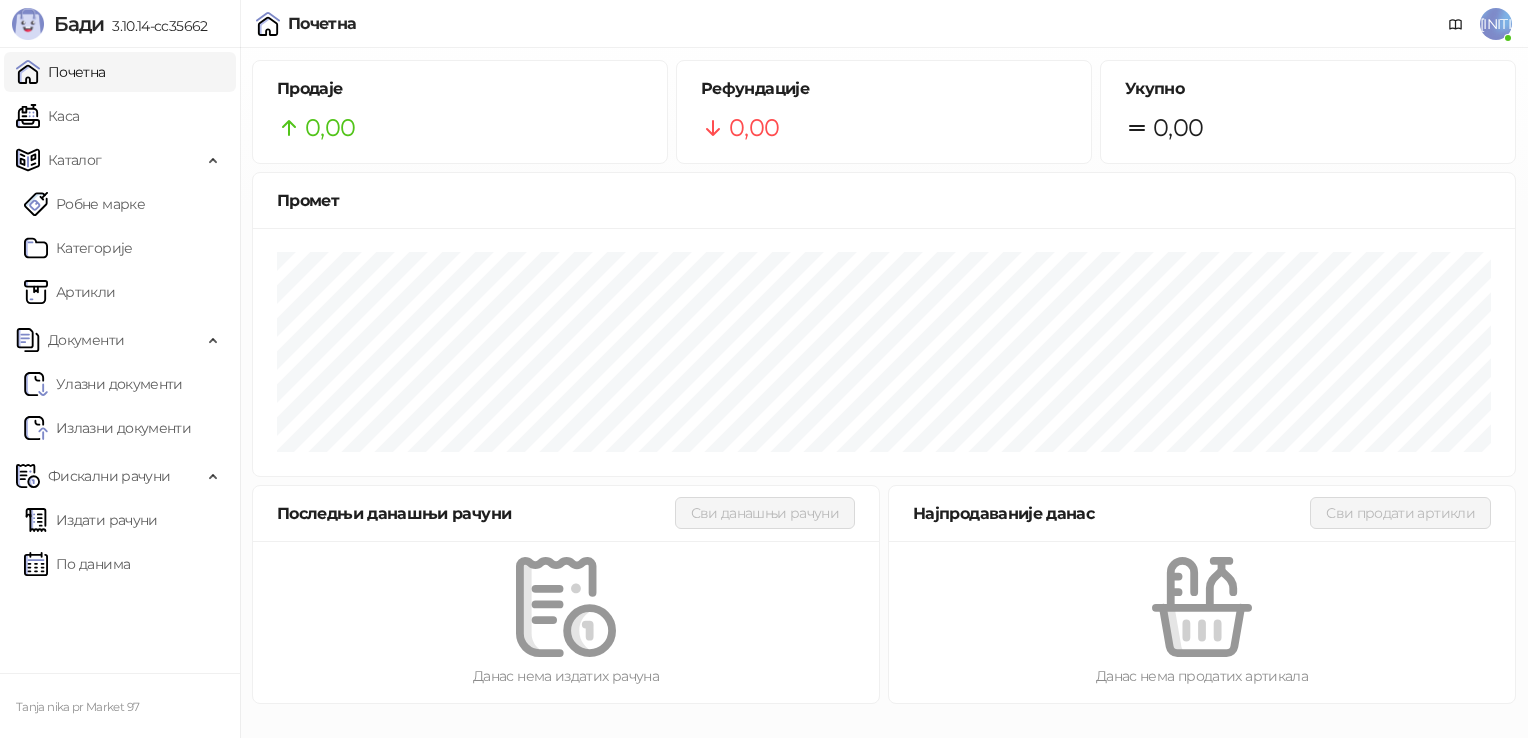 click on "[INITIALS]" at bounding box center (1496, 24) 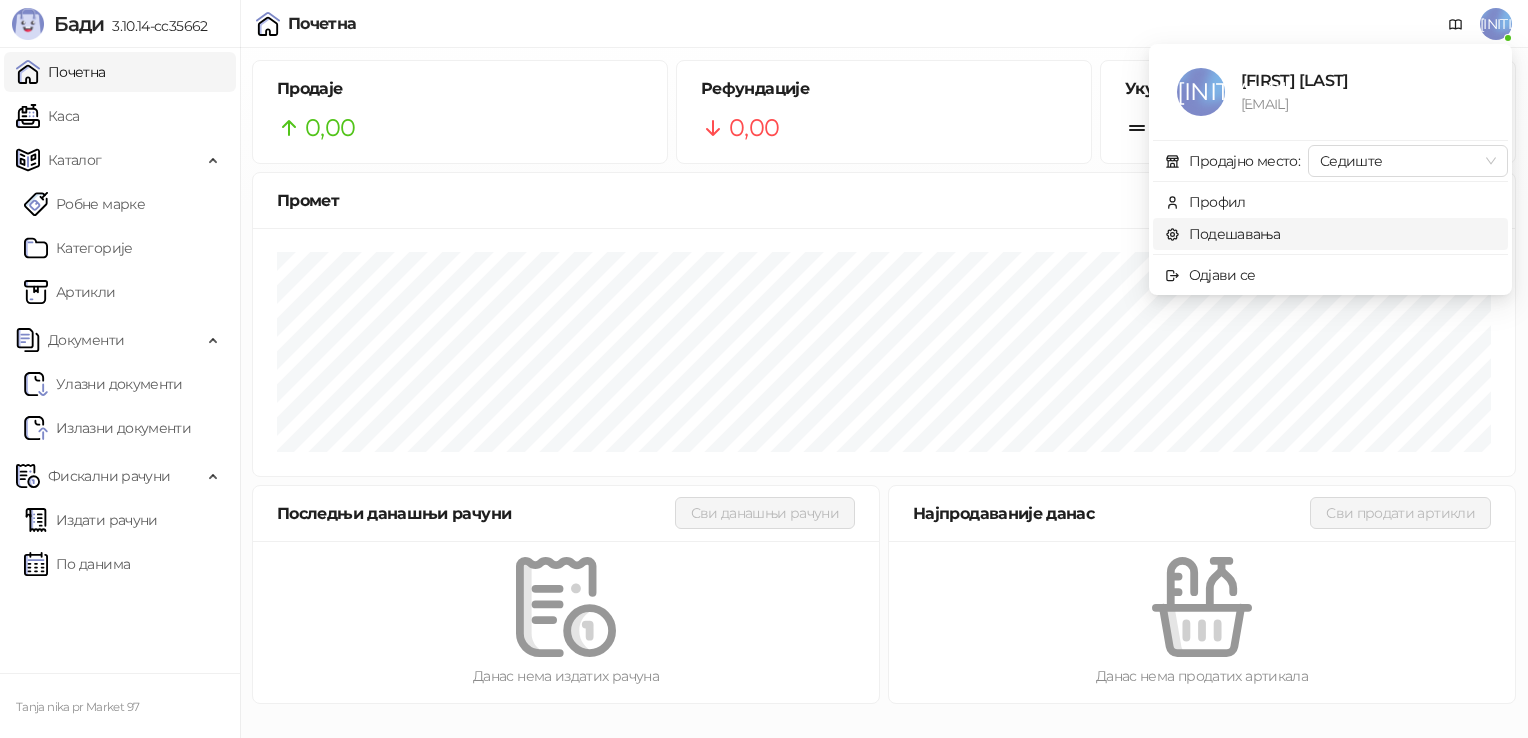 click on "Подешавања" at bounding box center [1223, 234] 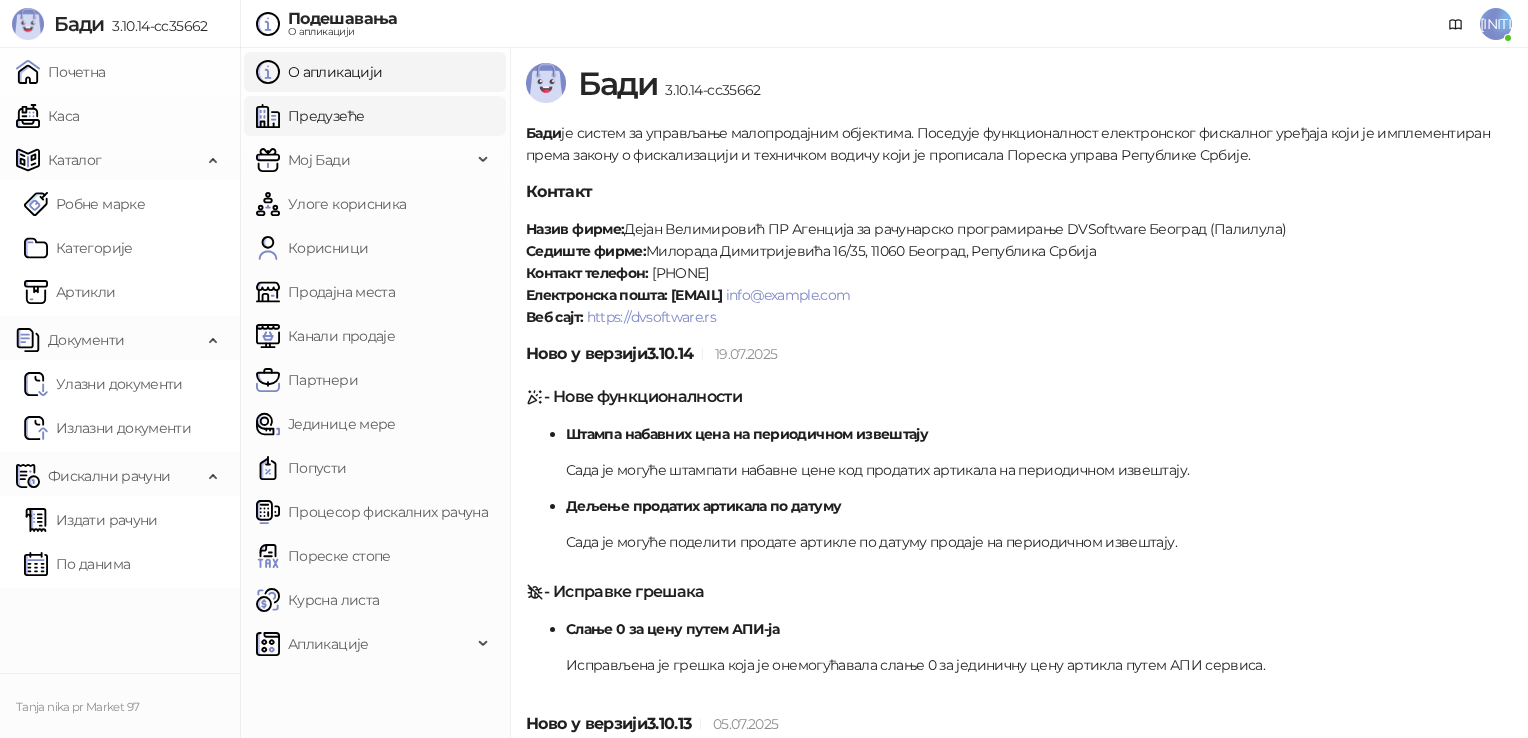 click on "Предузеће" at bounding box center [310, 116] 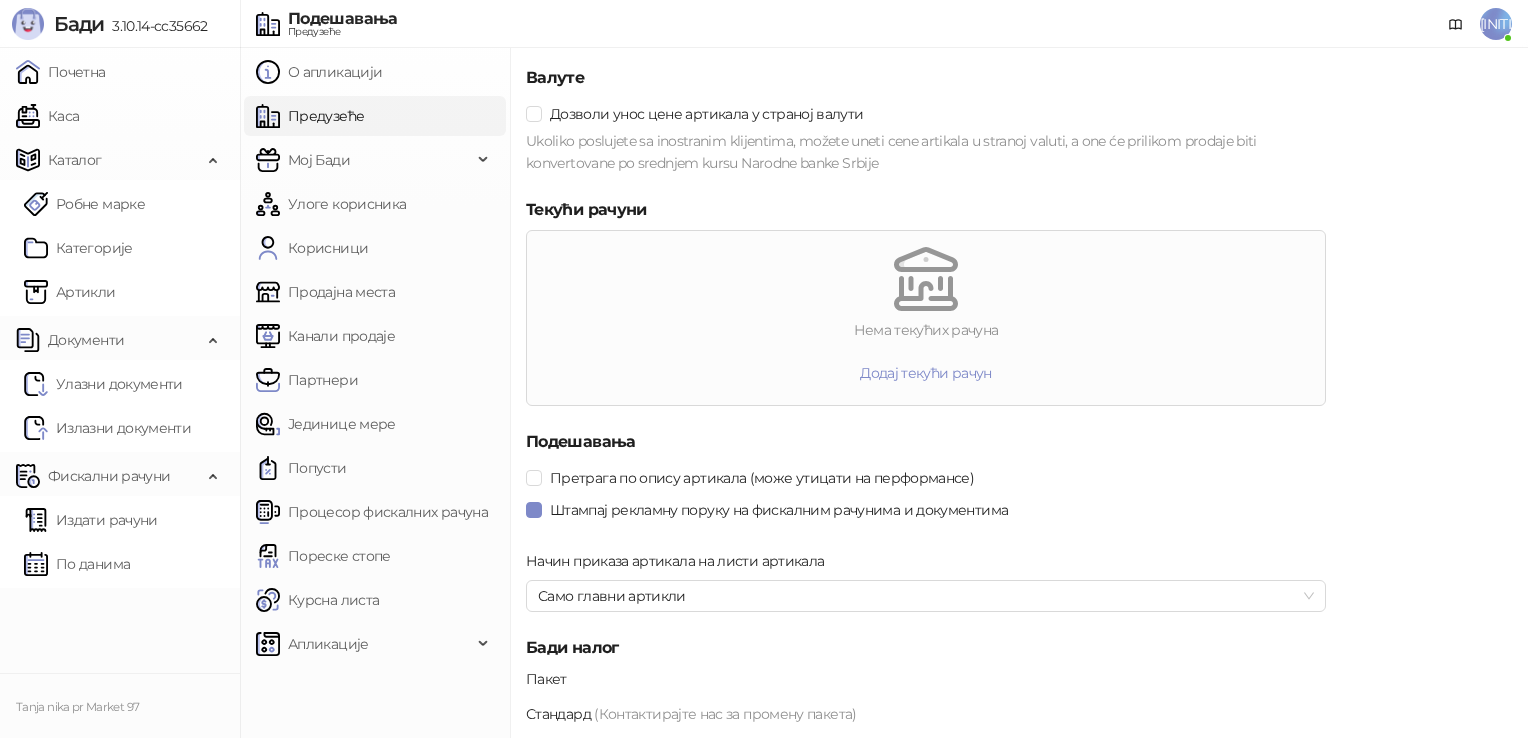 scroll, scrollTop: 2000, scrollLeft: 0, axis: vertical 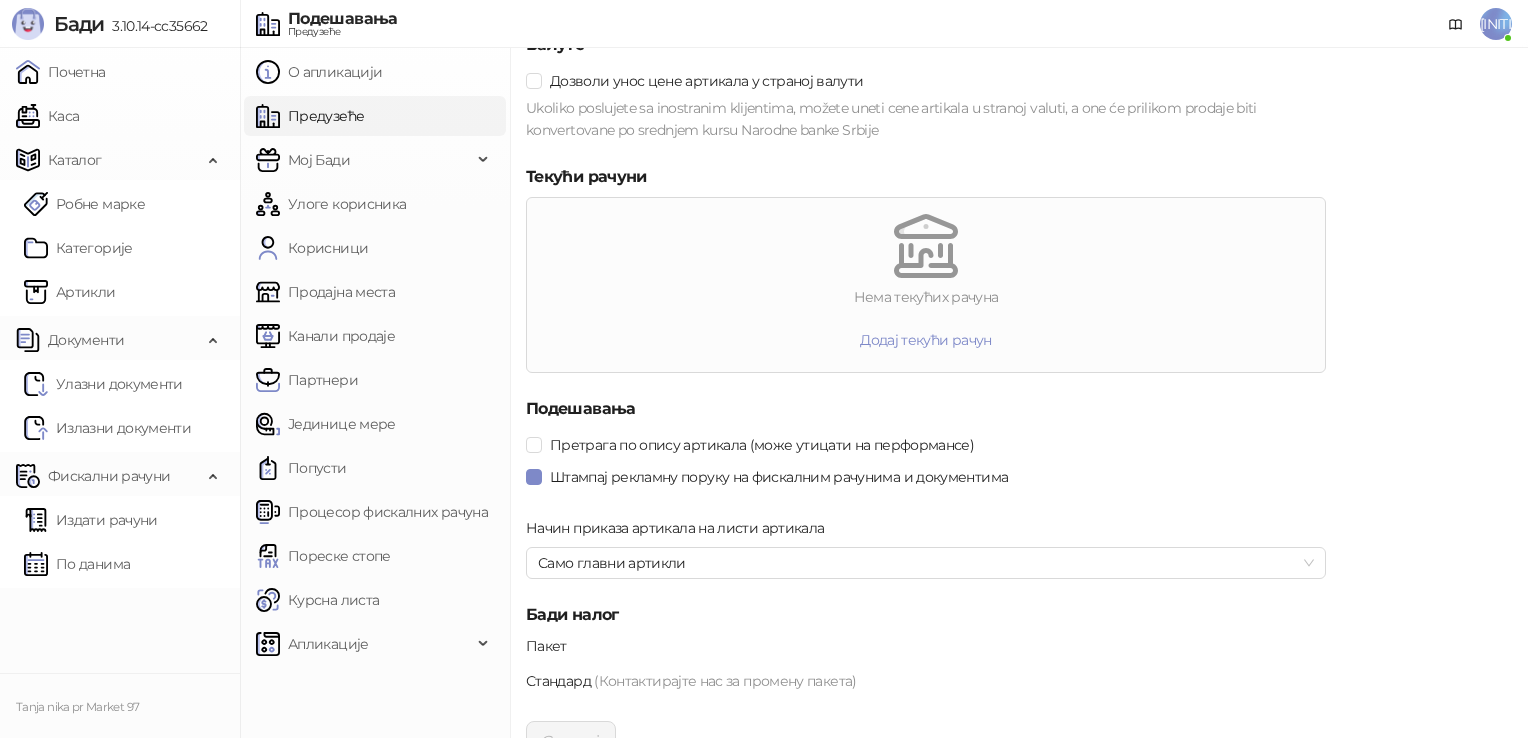 click on "Нема текућих рачуна Додај текући рачун" at bounding box center (926, 285) 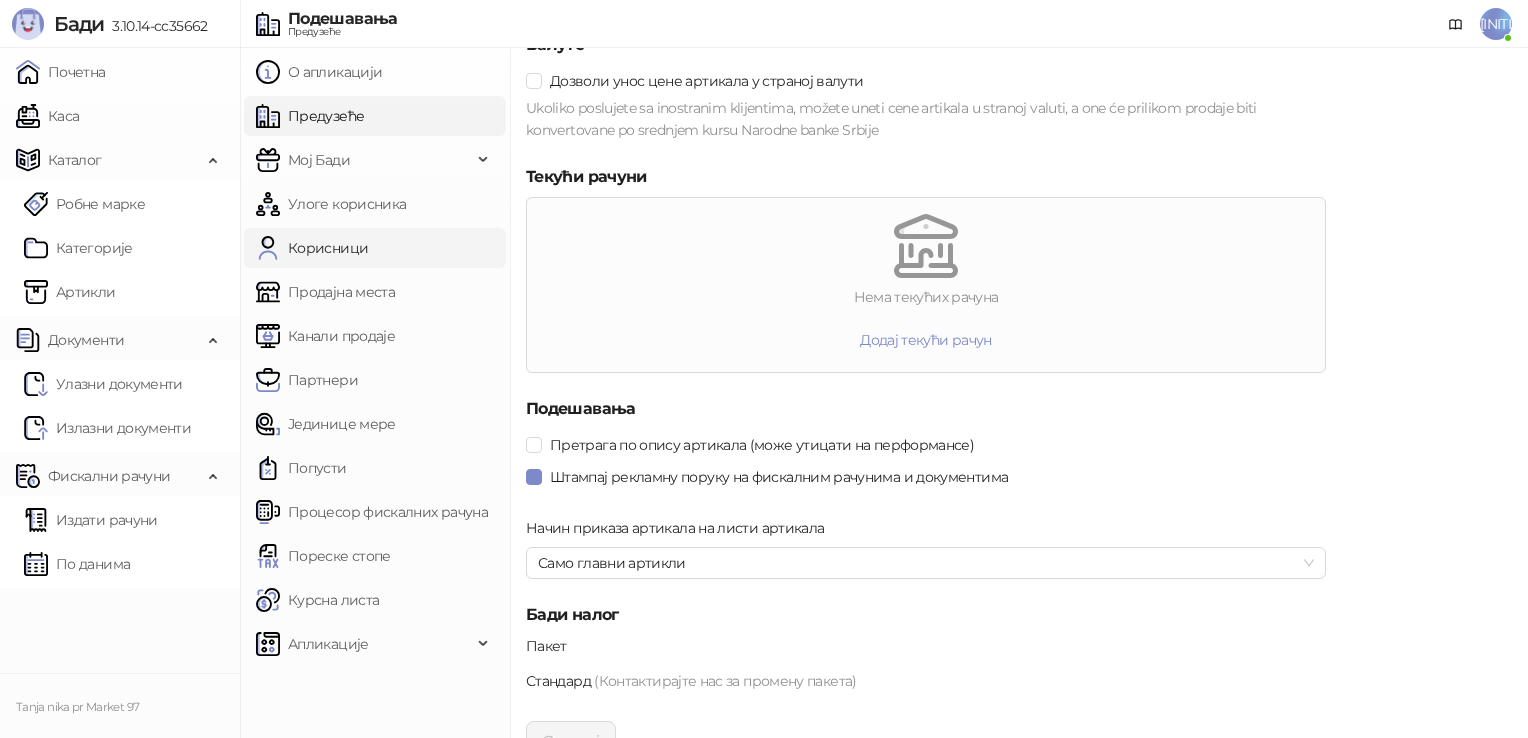click on "Корисници" at bounding box center (312, 248) 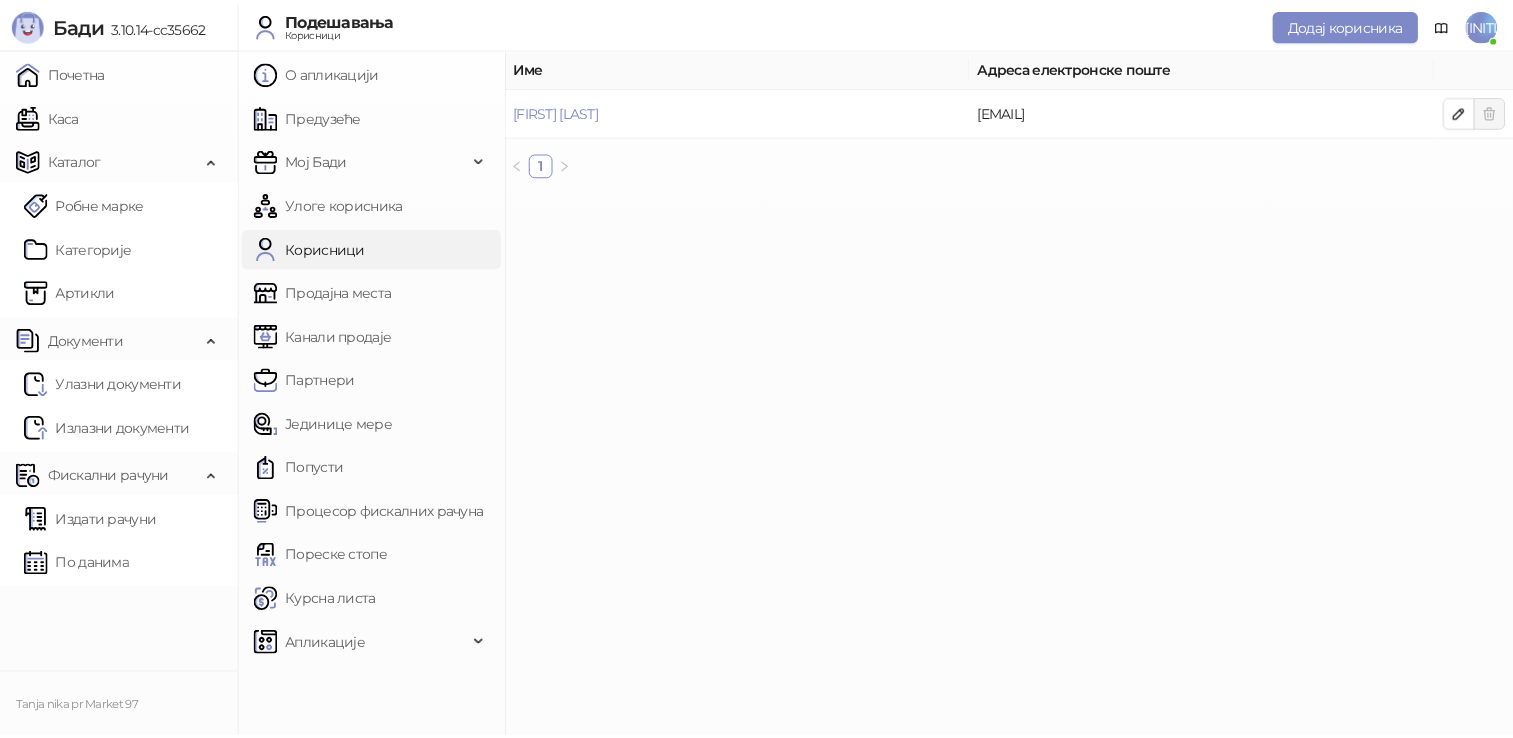 scroll, scrollTop: 0, scrollLeft: 0, axis: both 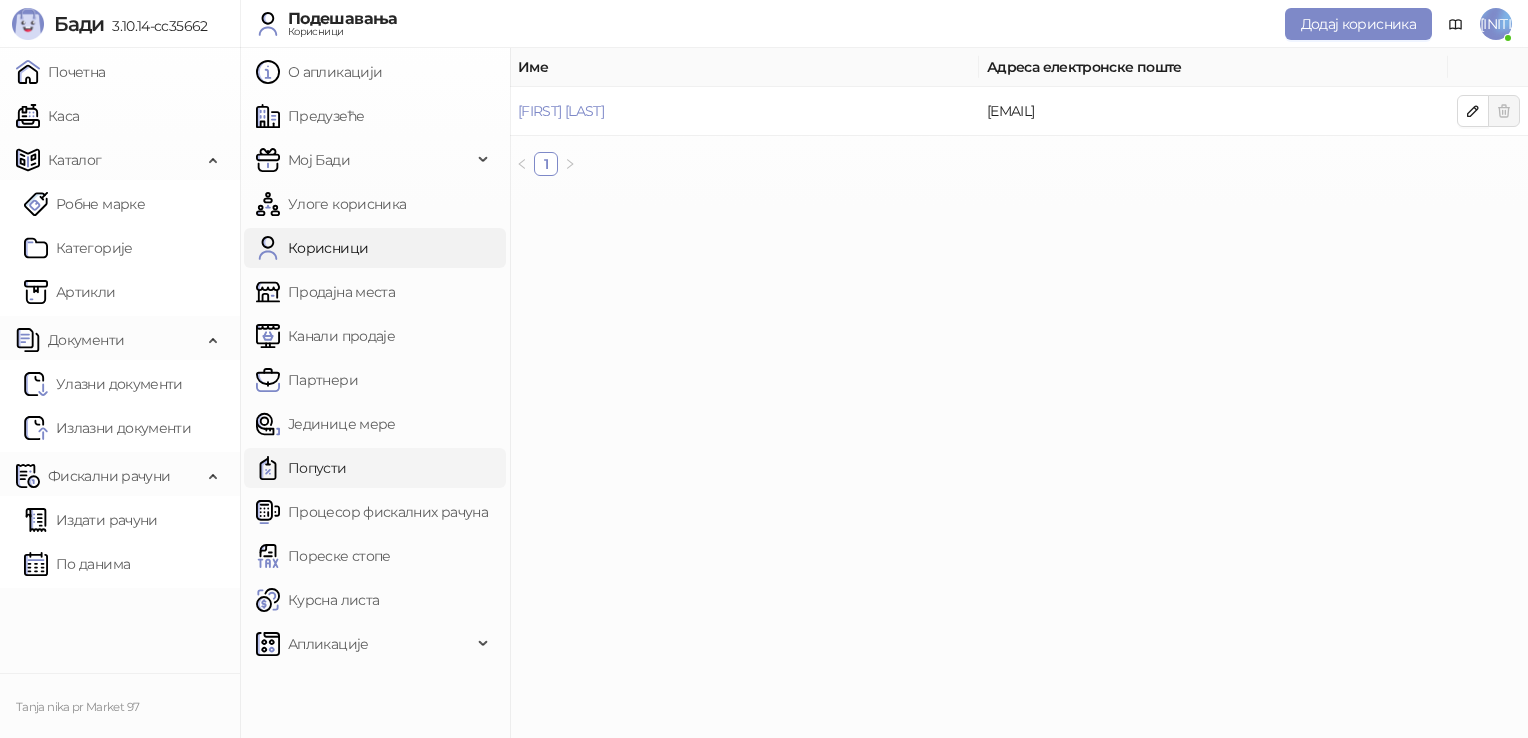 click on "Попусти" at bounding box center (301, 468) 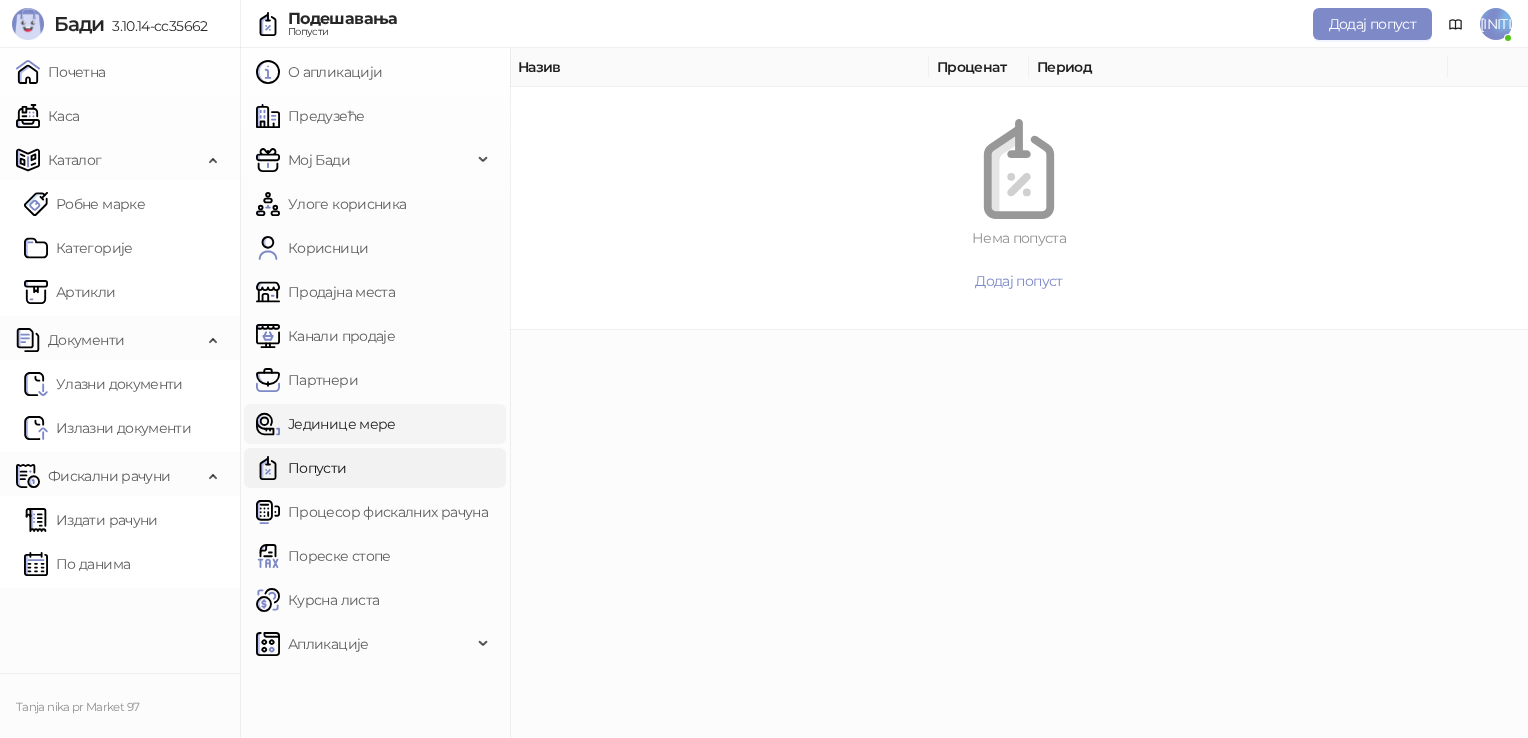 click on "Јединице мере" at bounding box center (326, 424) 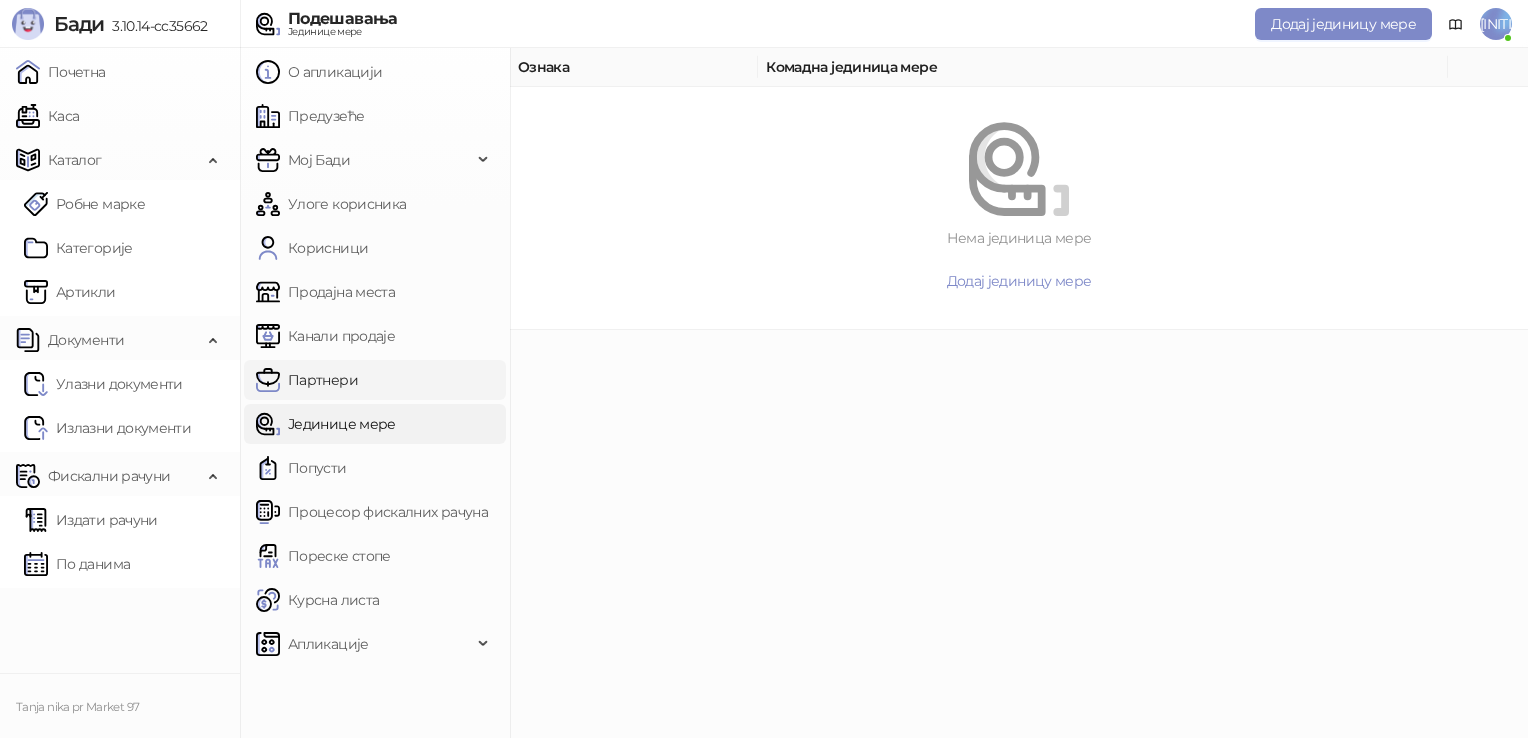 click on "Партнери" at bounding box center [307, 380] 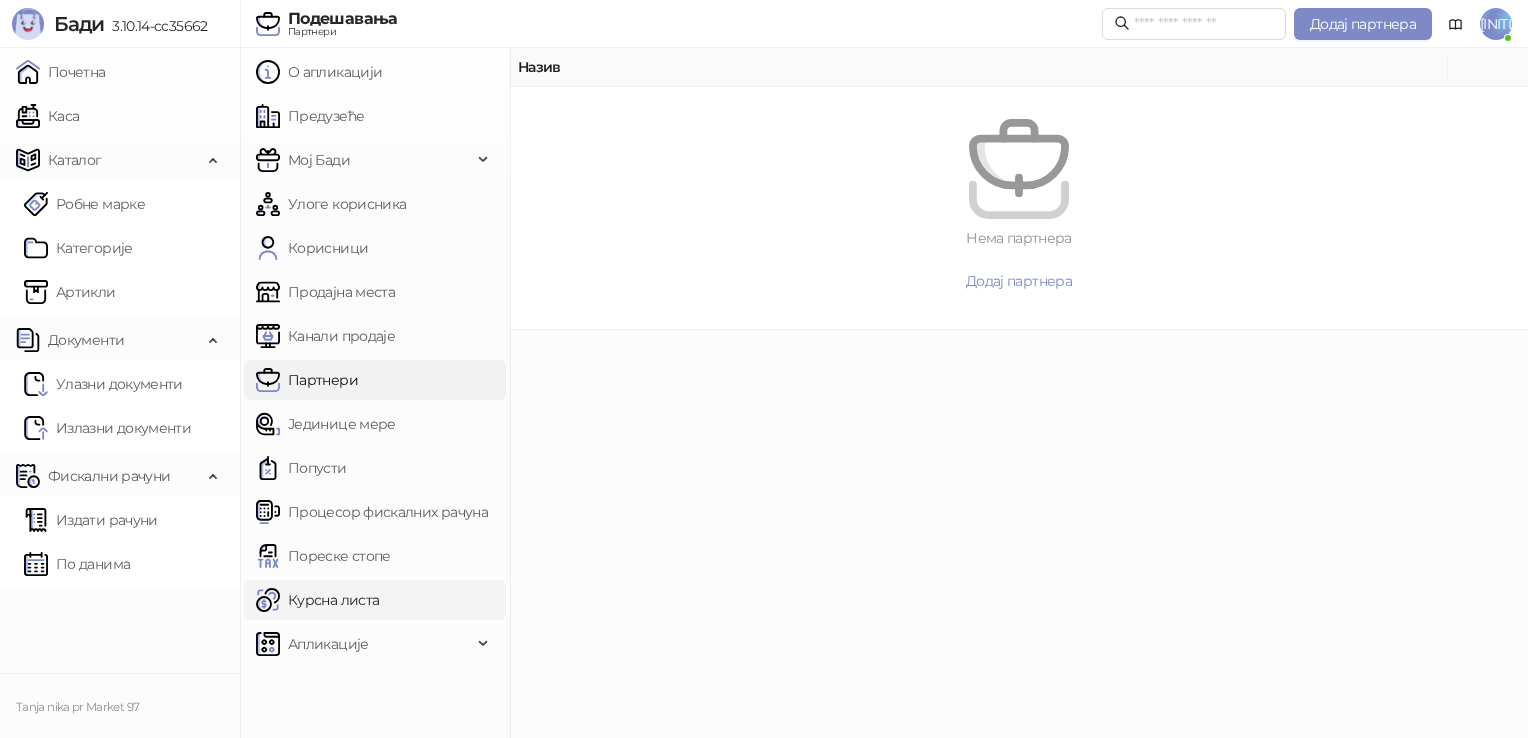 click on "Курсна листа" at bounding box center [317, 600] 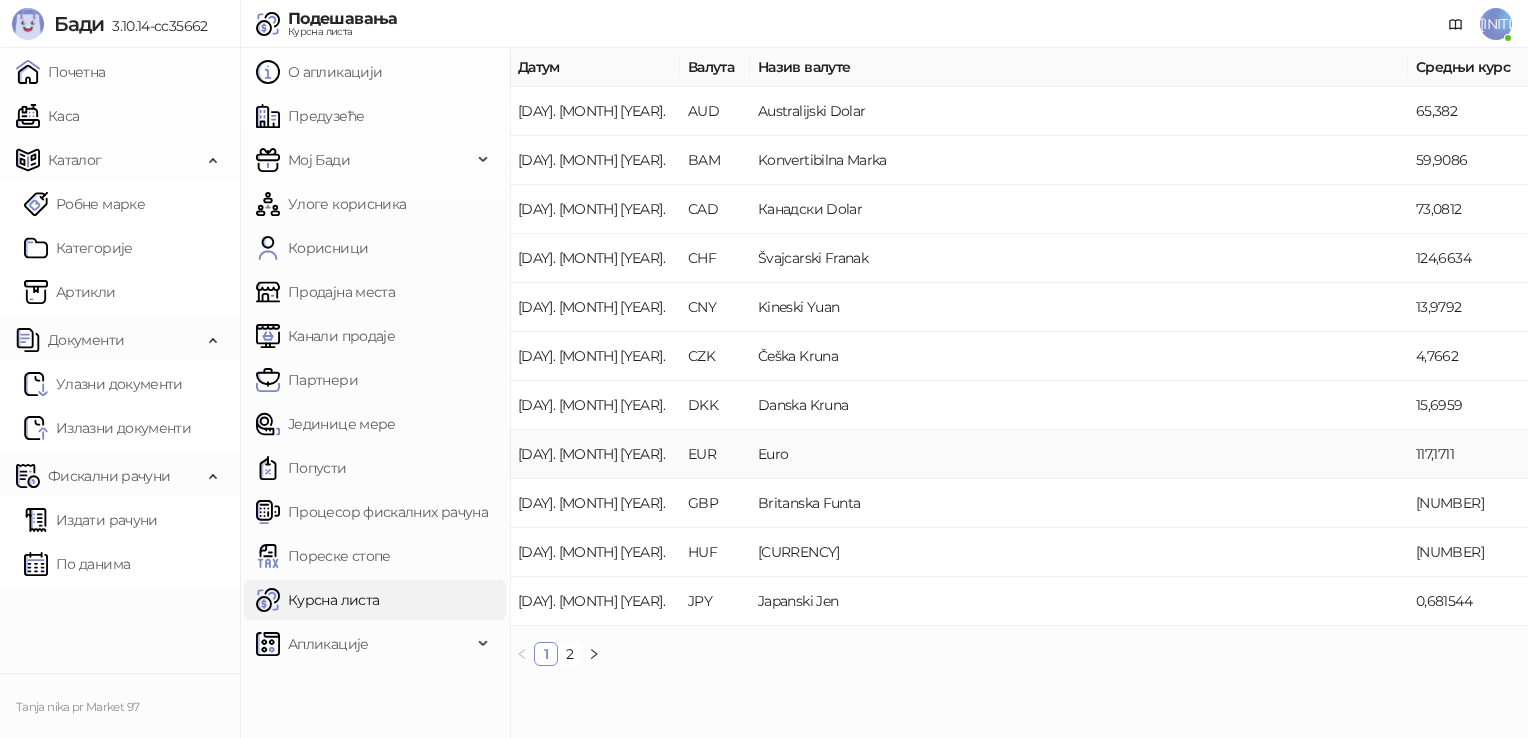 click on "Euro" at bounding box center [1079, 454] 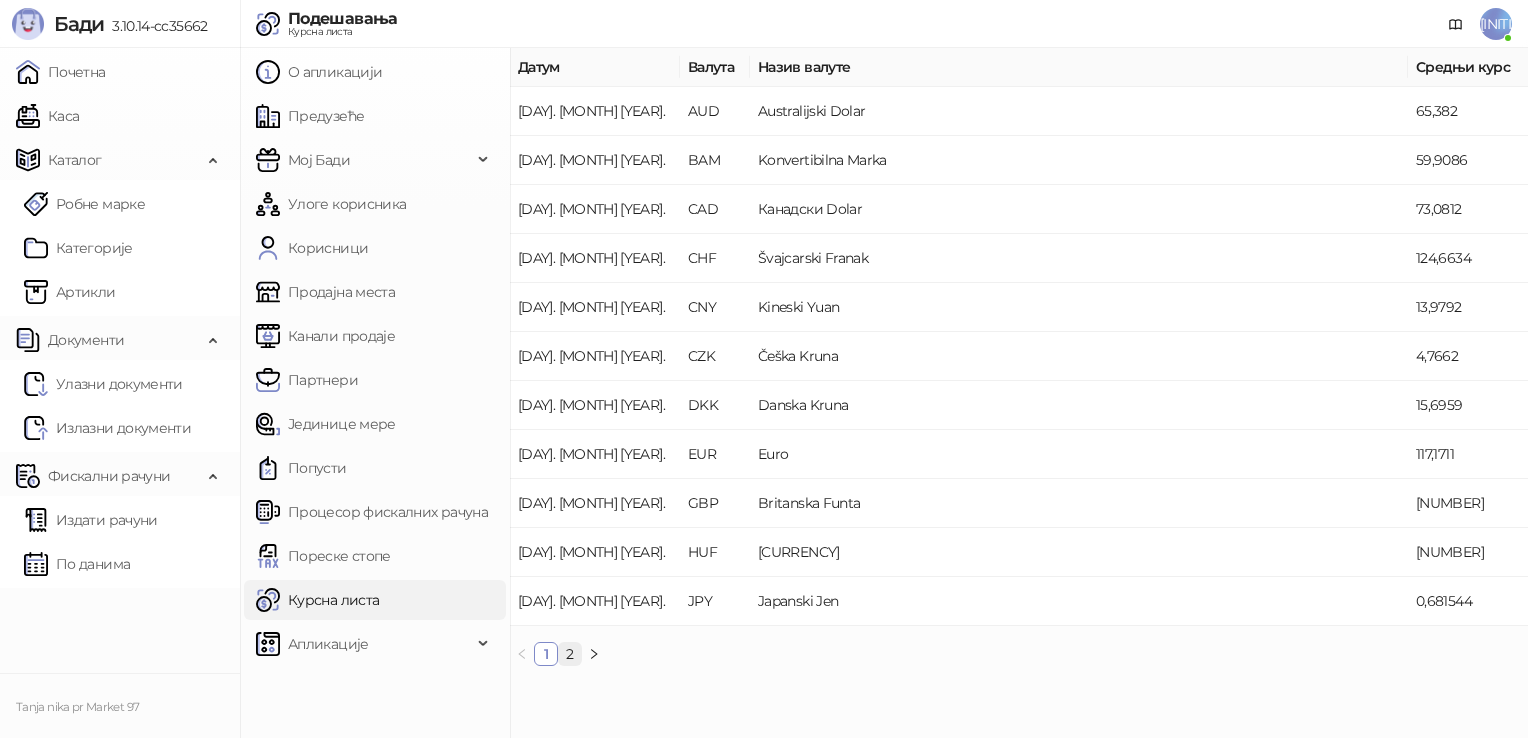 click on "2" at bounding box center [570, 654] 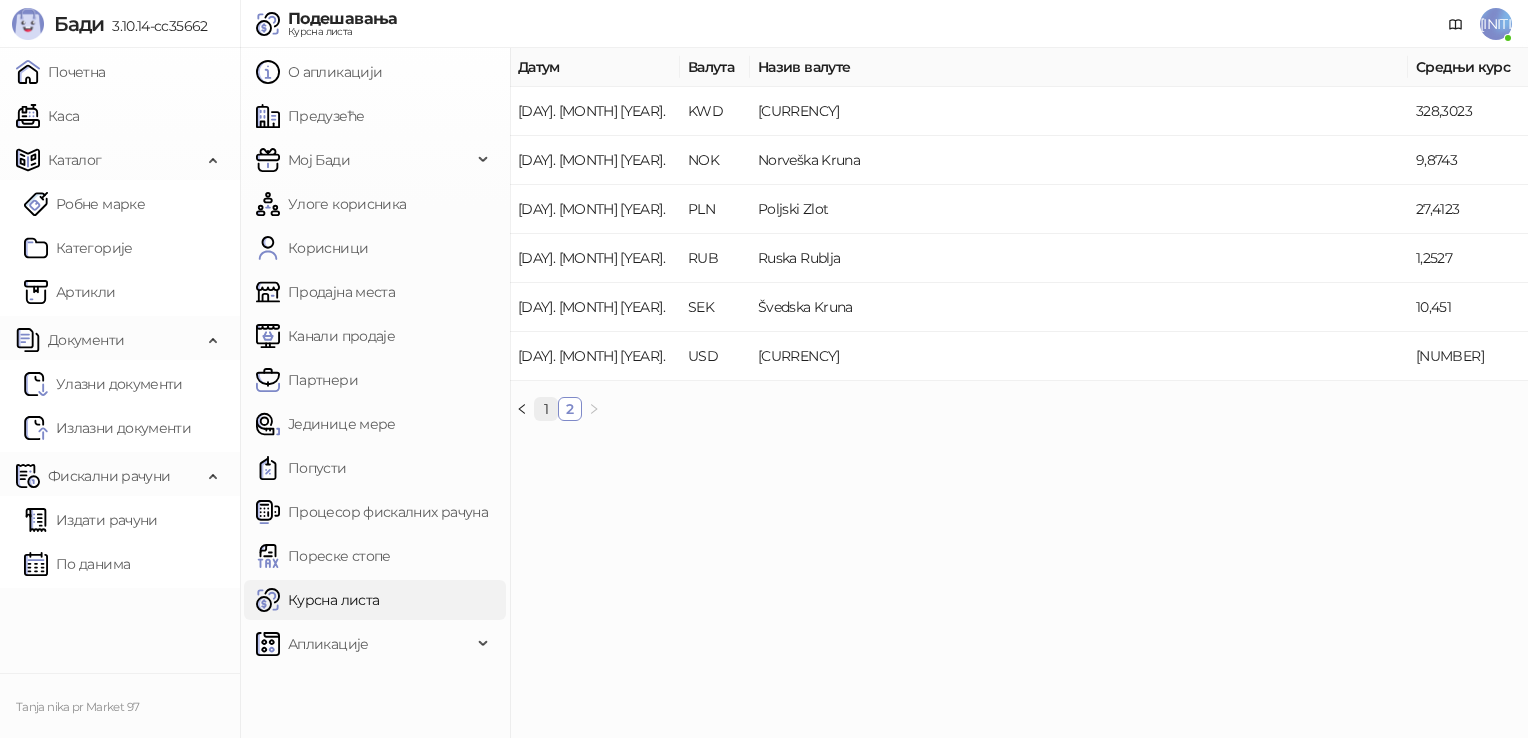 click on "1" at bounding box center (546, 409) 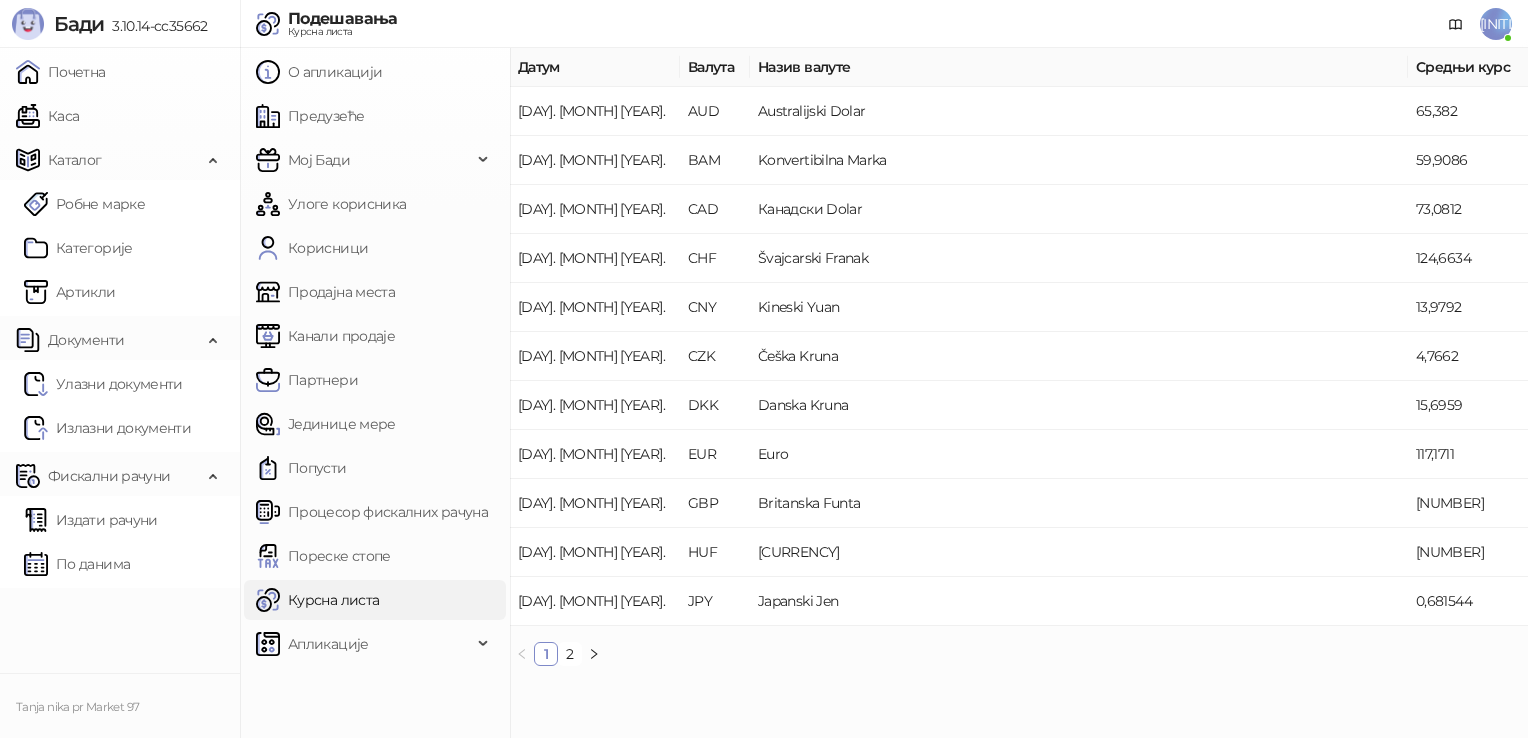 drag, startPoint x: 1144, startPoint y: 76, endPoint x: 1133, endPoint y: 34, distance: 43.416588 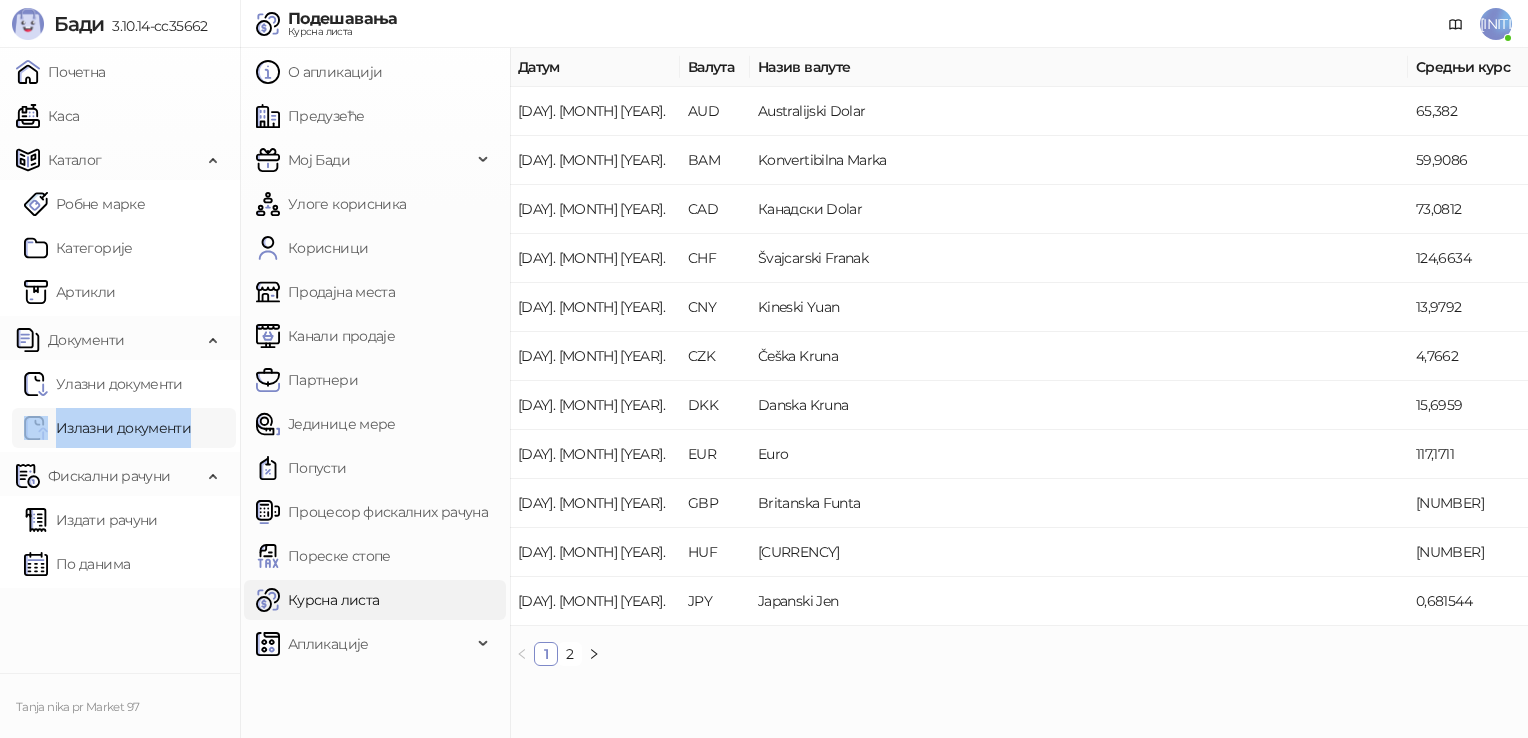 drag, startPoint x: 240, startPoint y: 430, endPoint x: 34, endPoint y: 418, distance: 206.34921 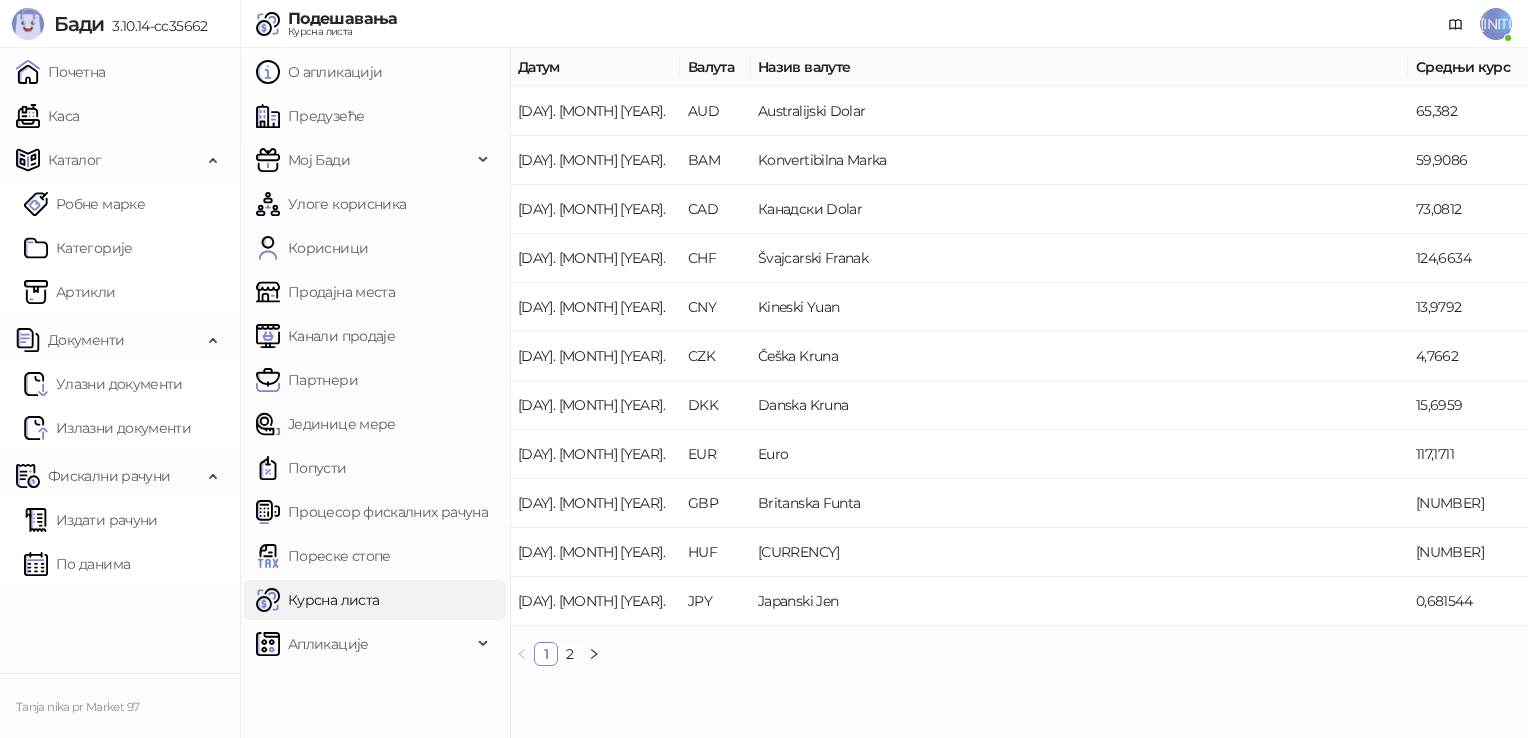 drag, startPoint x: 49, startPoint y: 640, endPoint x: 52, endPoint y: 630, distance: 10.440307 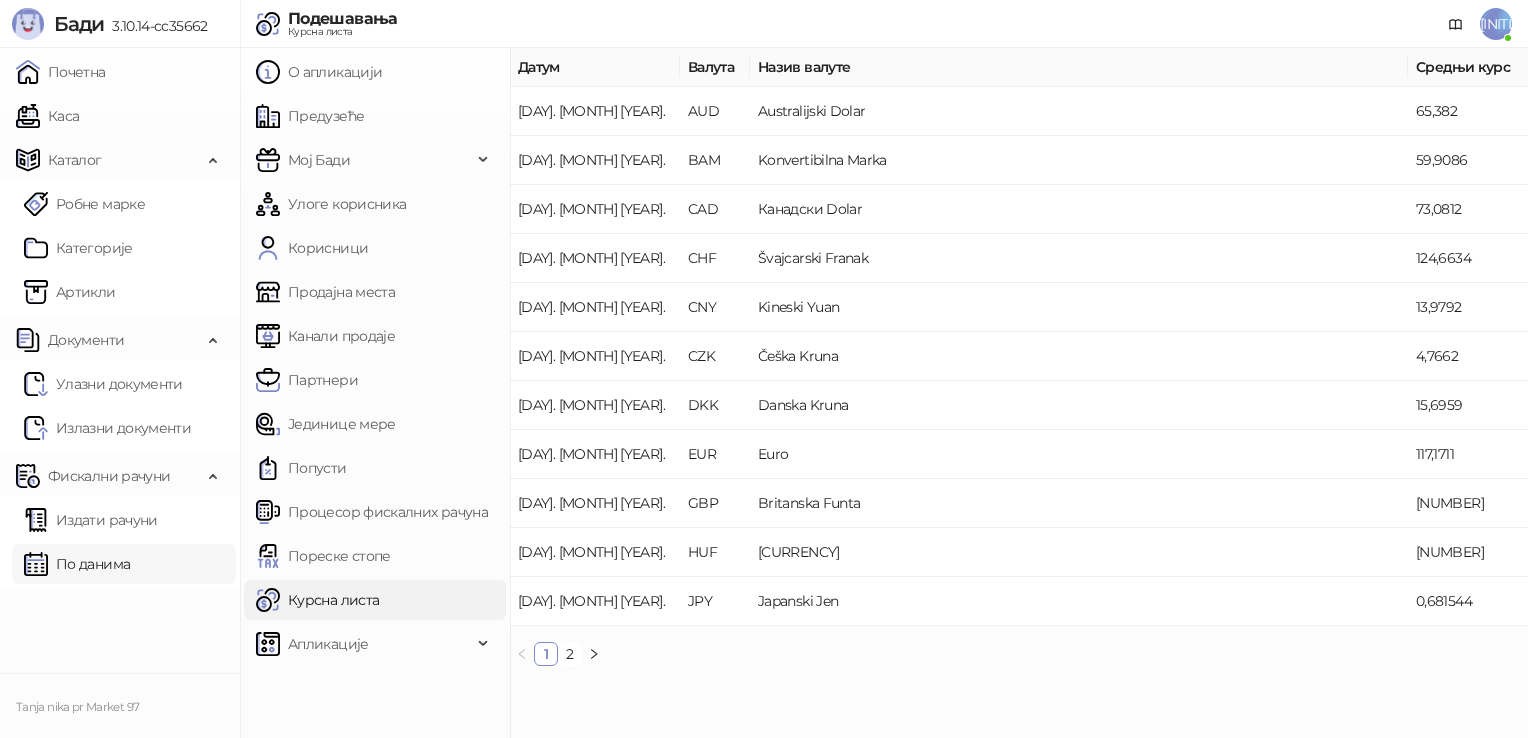 click on "По данима" at bounding box center (77, 564) 